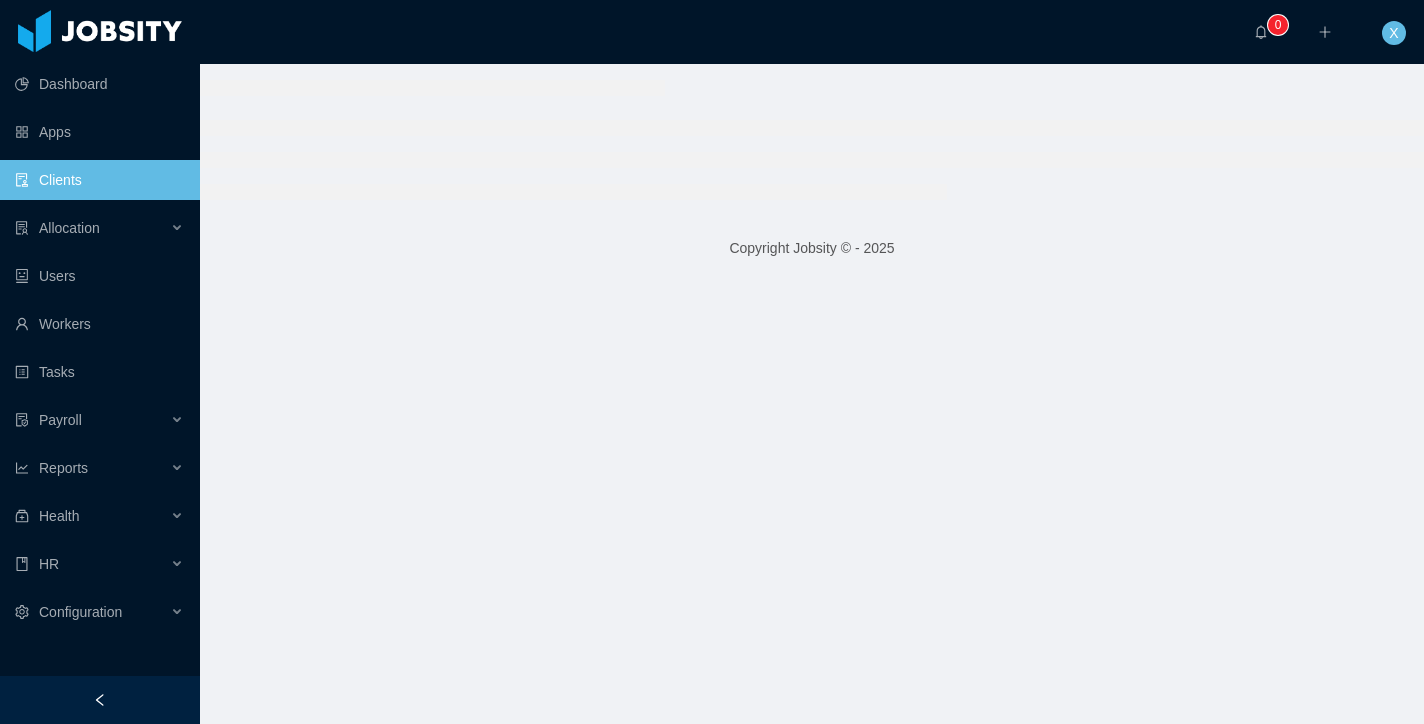 scroll, scrollTop: 0, scrollLeft: 0, axis: both 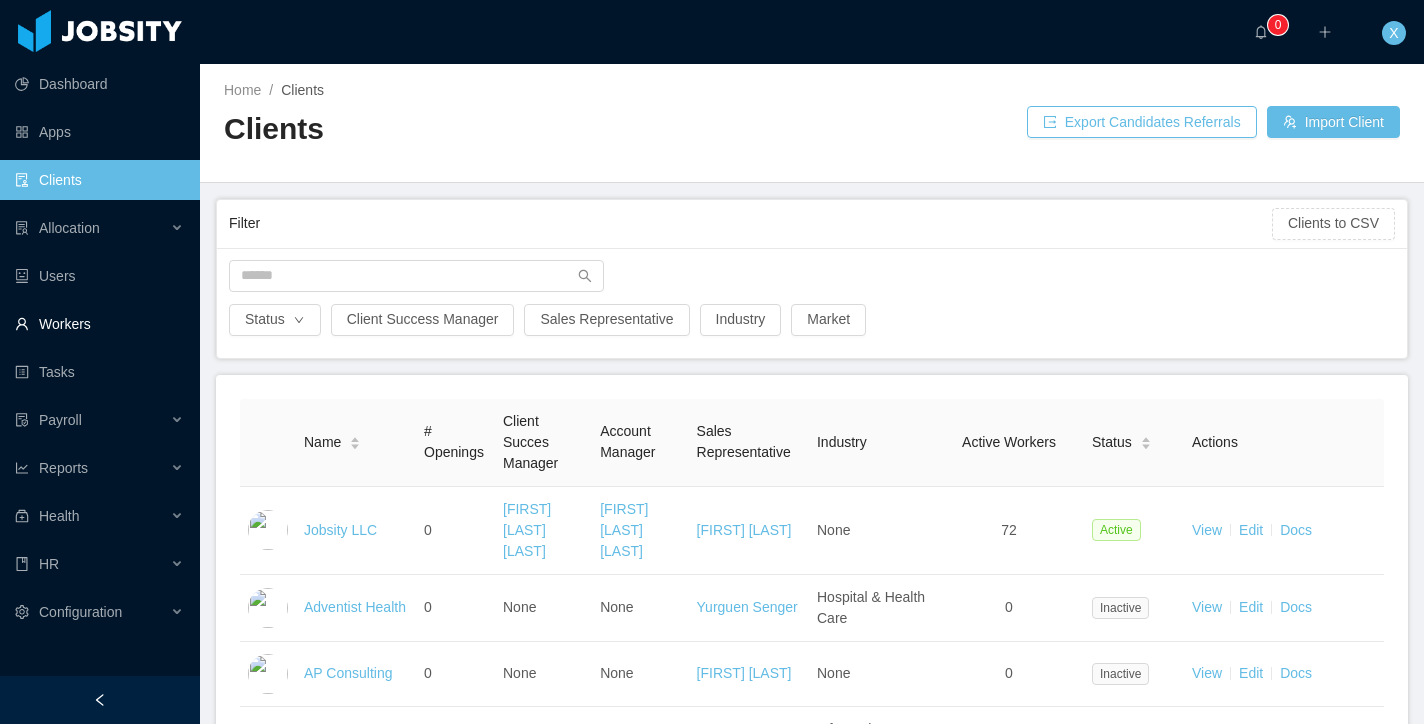 click on "Workers" at bounding box center [99, 324] 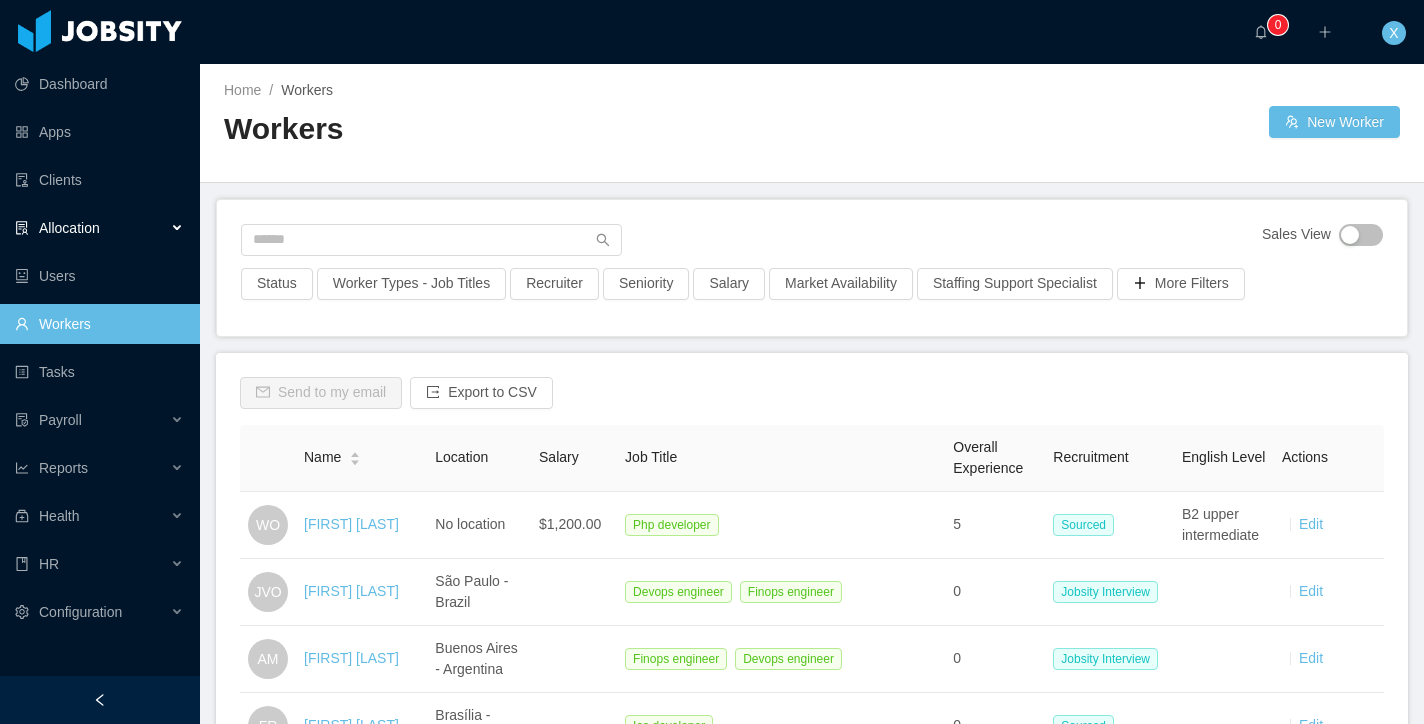 click on "Allocation" at bounding box center [69, 228] 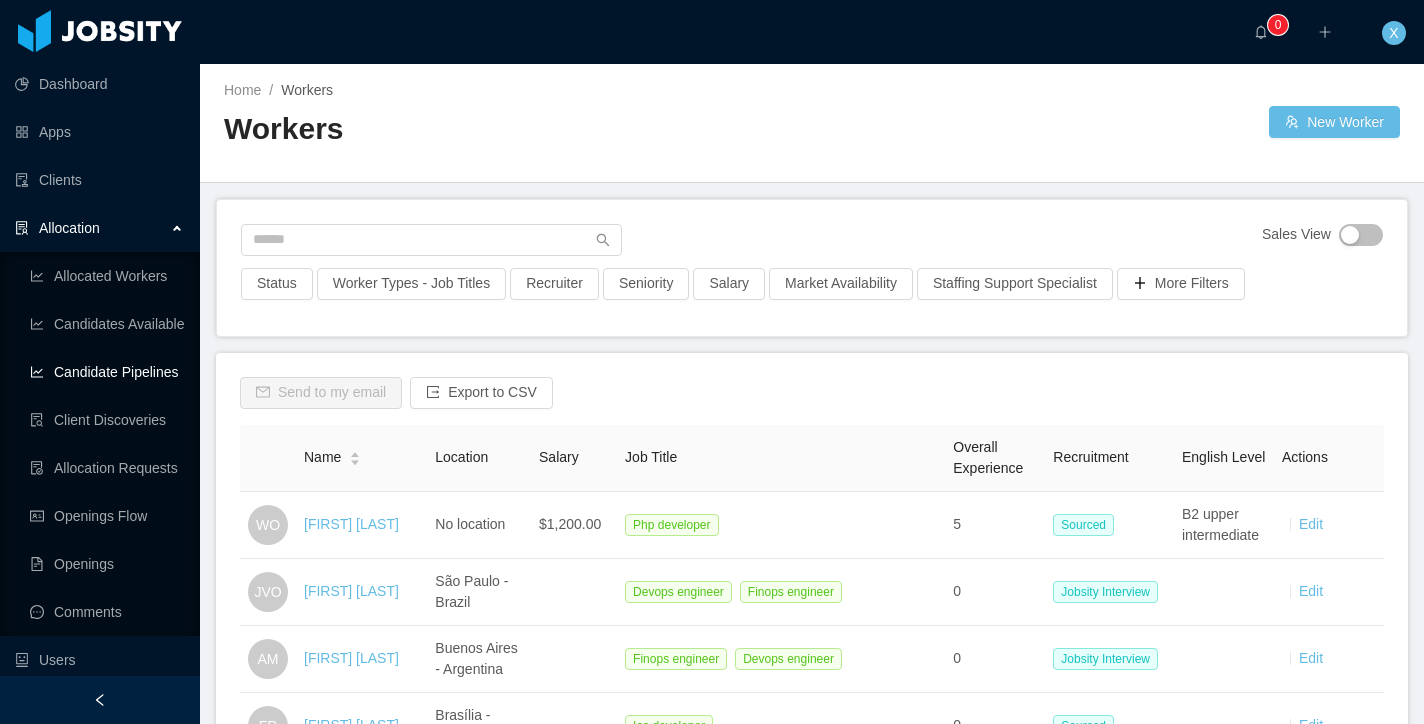 click on "Candidate Pipelines" at bounding box center [107, 372] 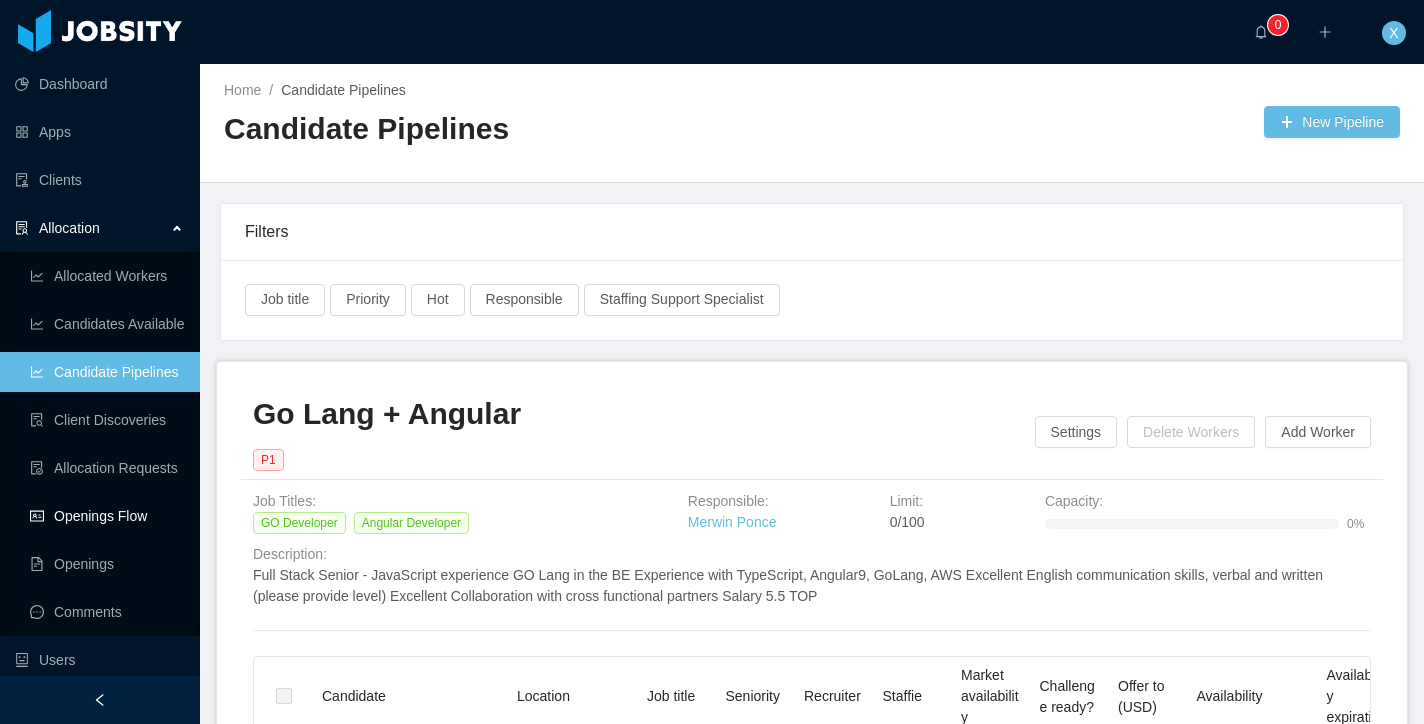 click on "Openings Flow" at bounding box center (107, 516) 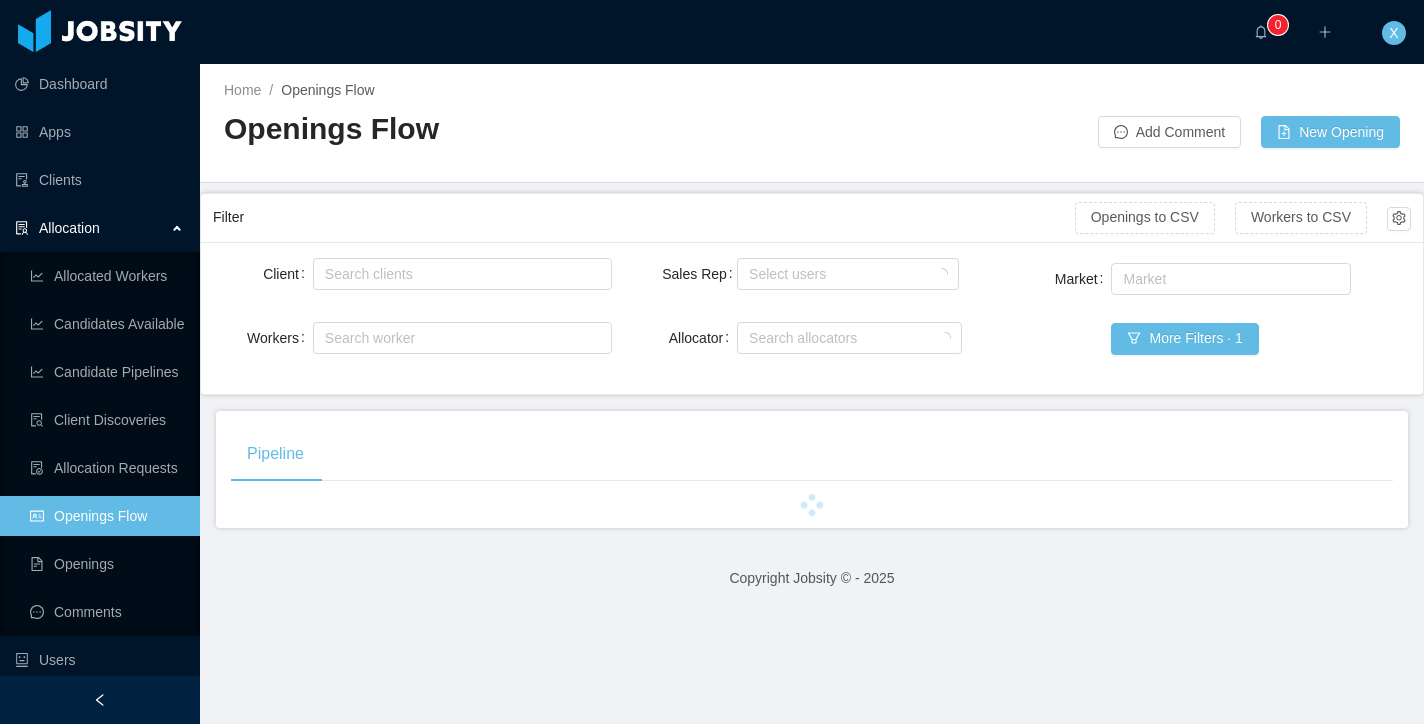 scroll, scrollTop: 14, scrollLeft: 0, axis: vertical 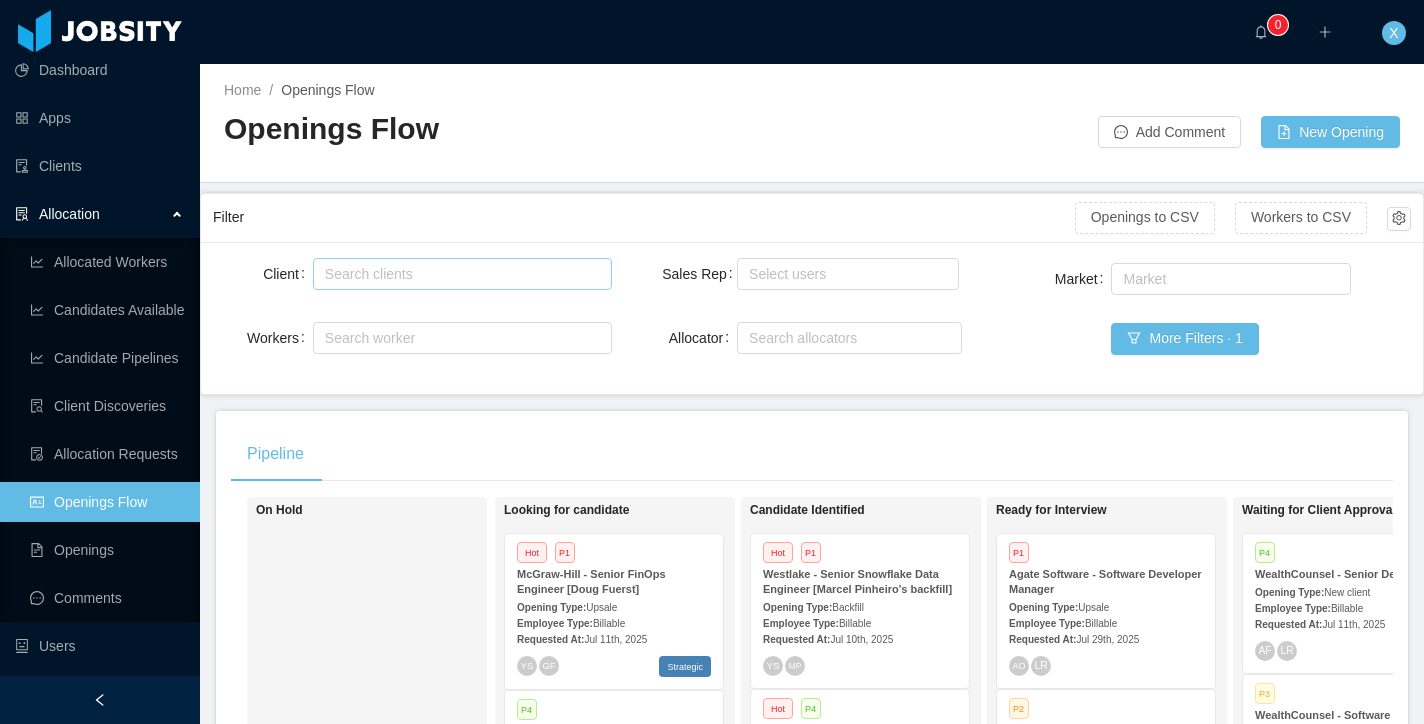 click on "Search clients" at bounding box center (458, 274) 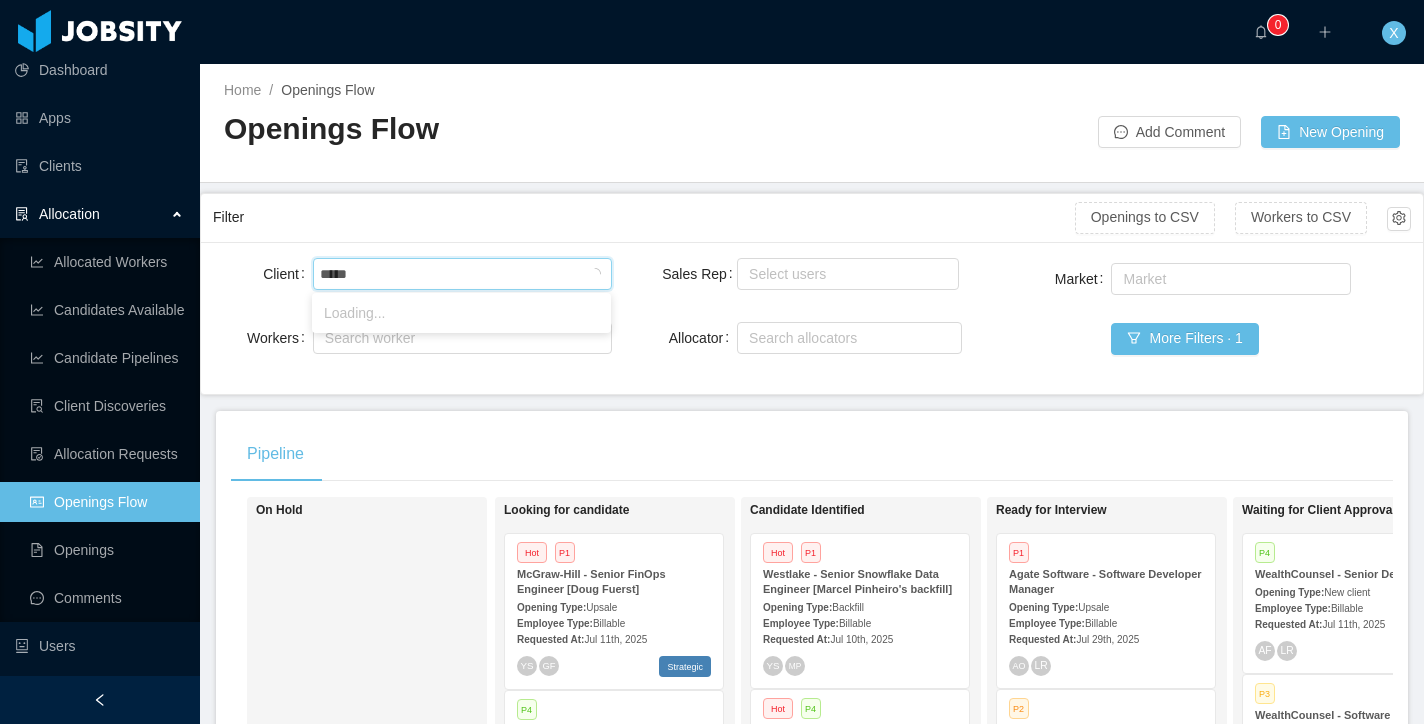 type on "******" 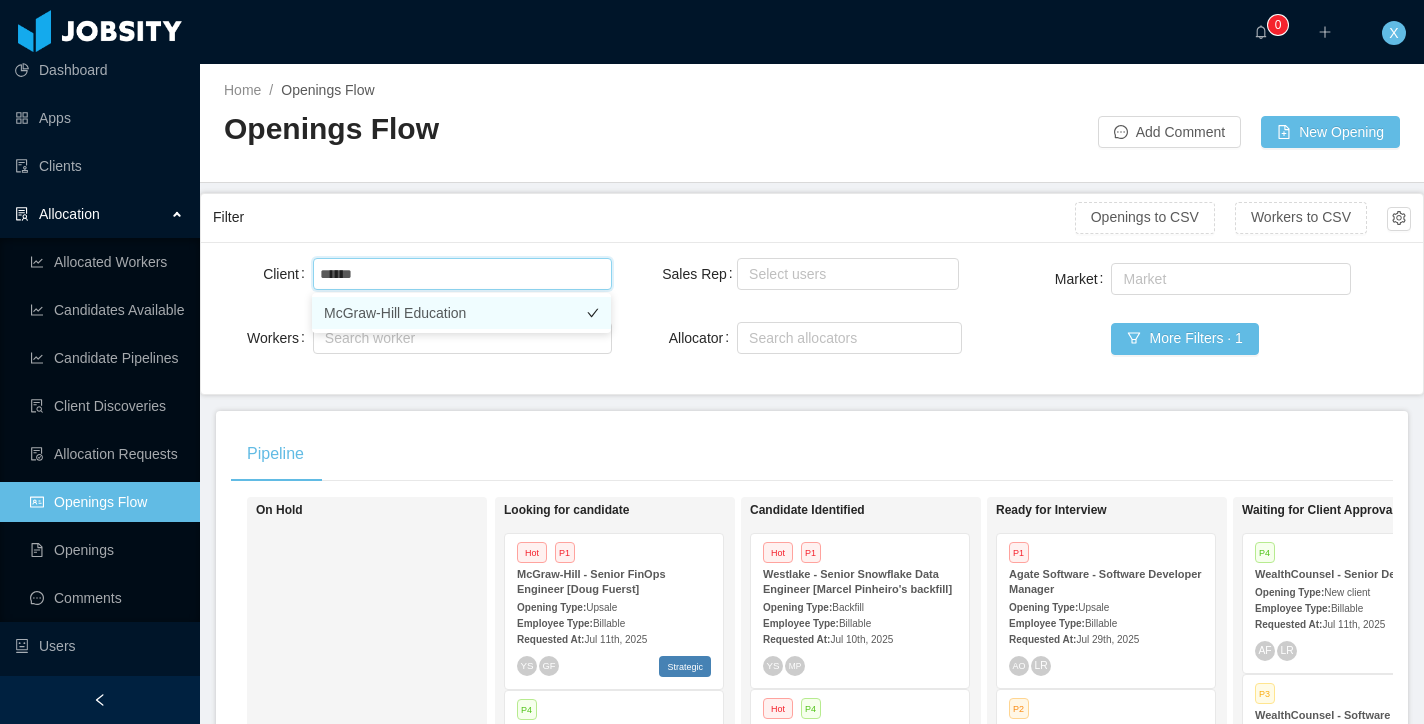 click on "McGraw-Hill Education" at bounding box center [461, 313] 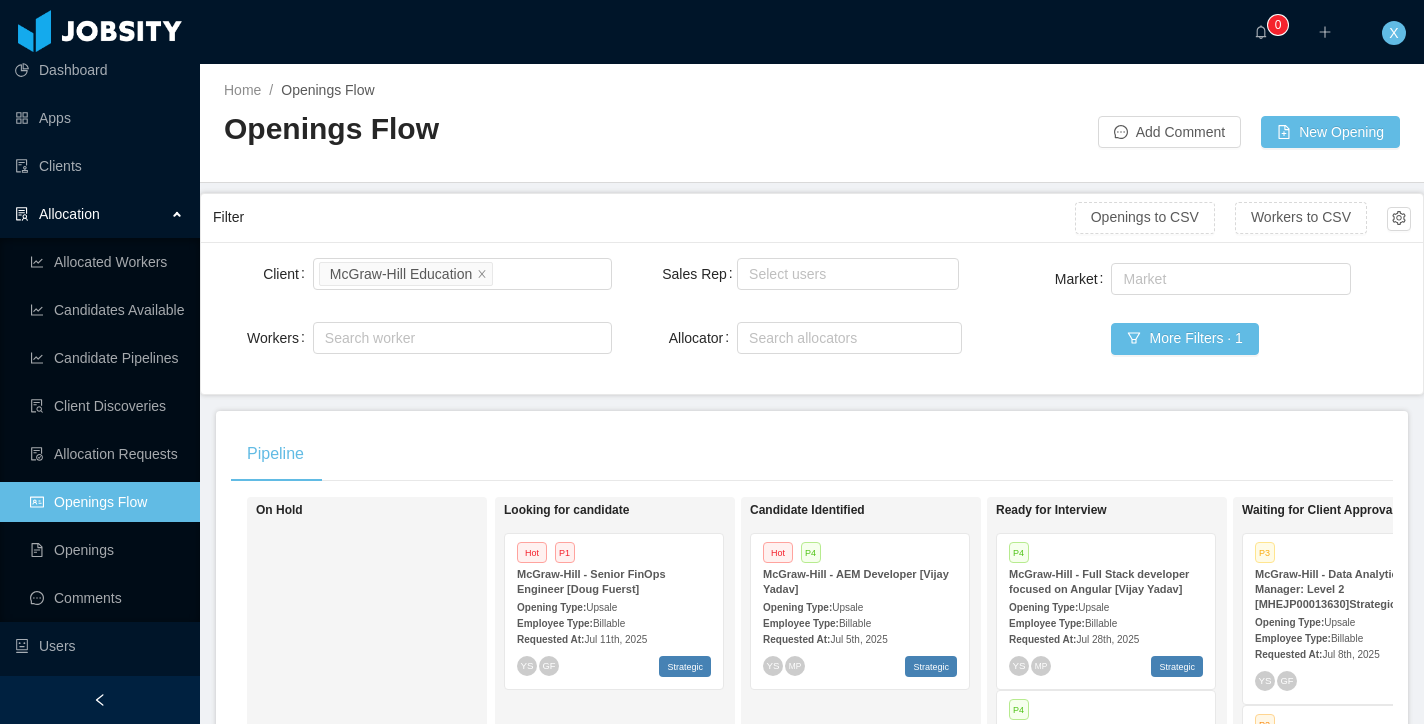 click on "Pipeline" at bounding box center [812, 454] 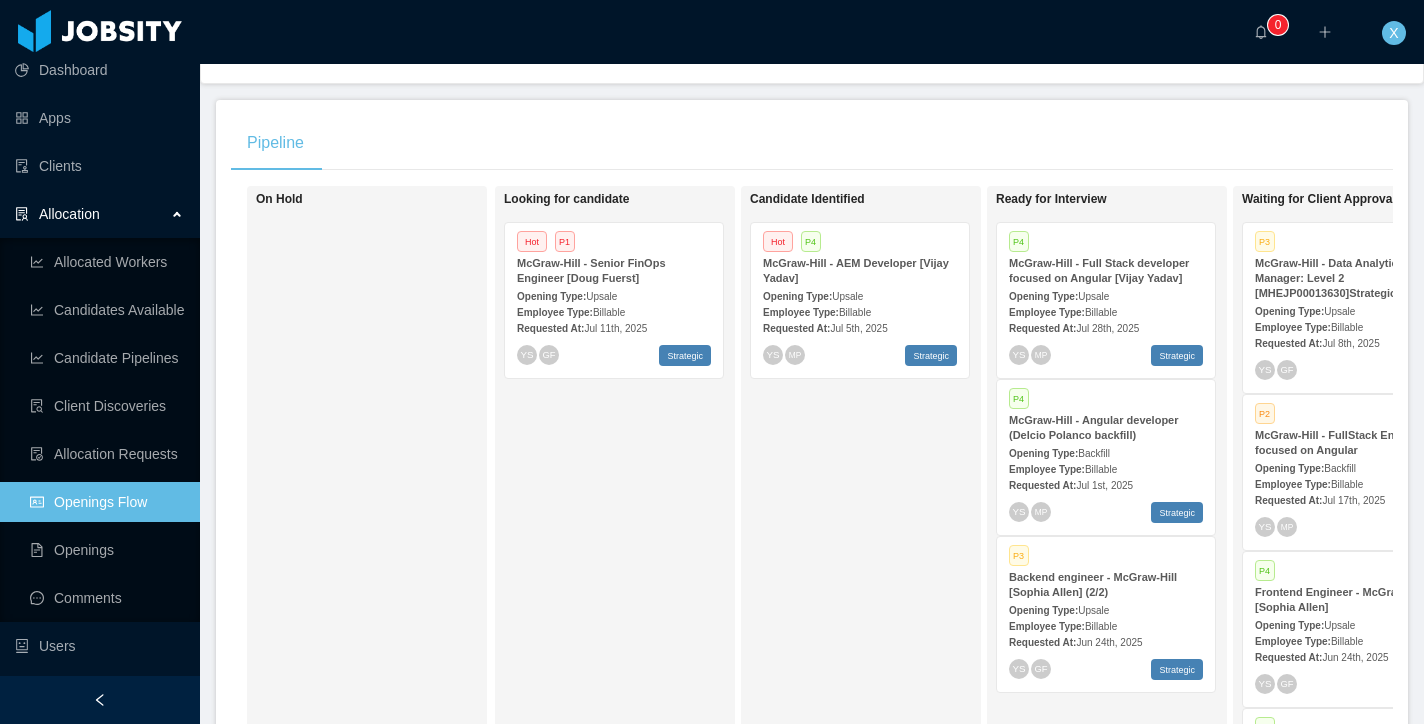 scroll, scrollTop: 312, scrollLeft: 0, axis: vertical 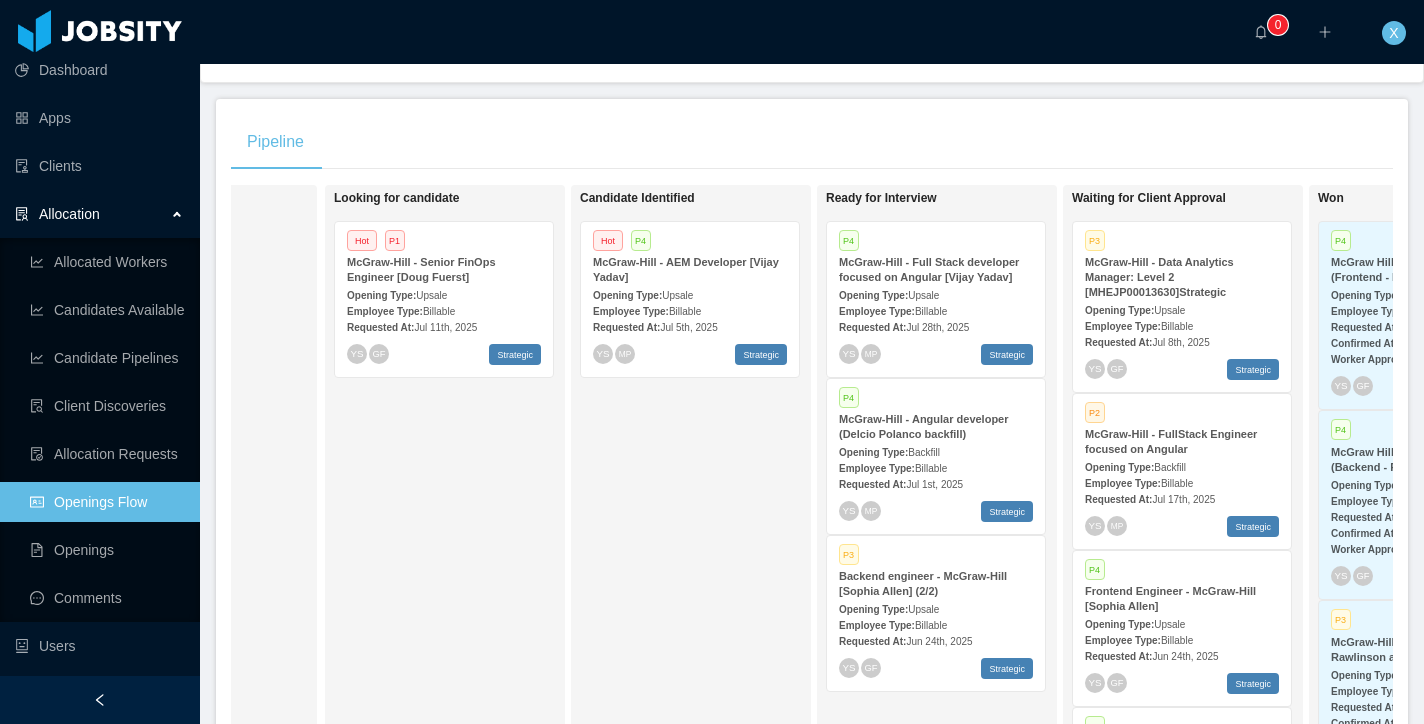 click on "Opening Type:" at bounding box center (873, 295) 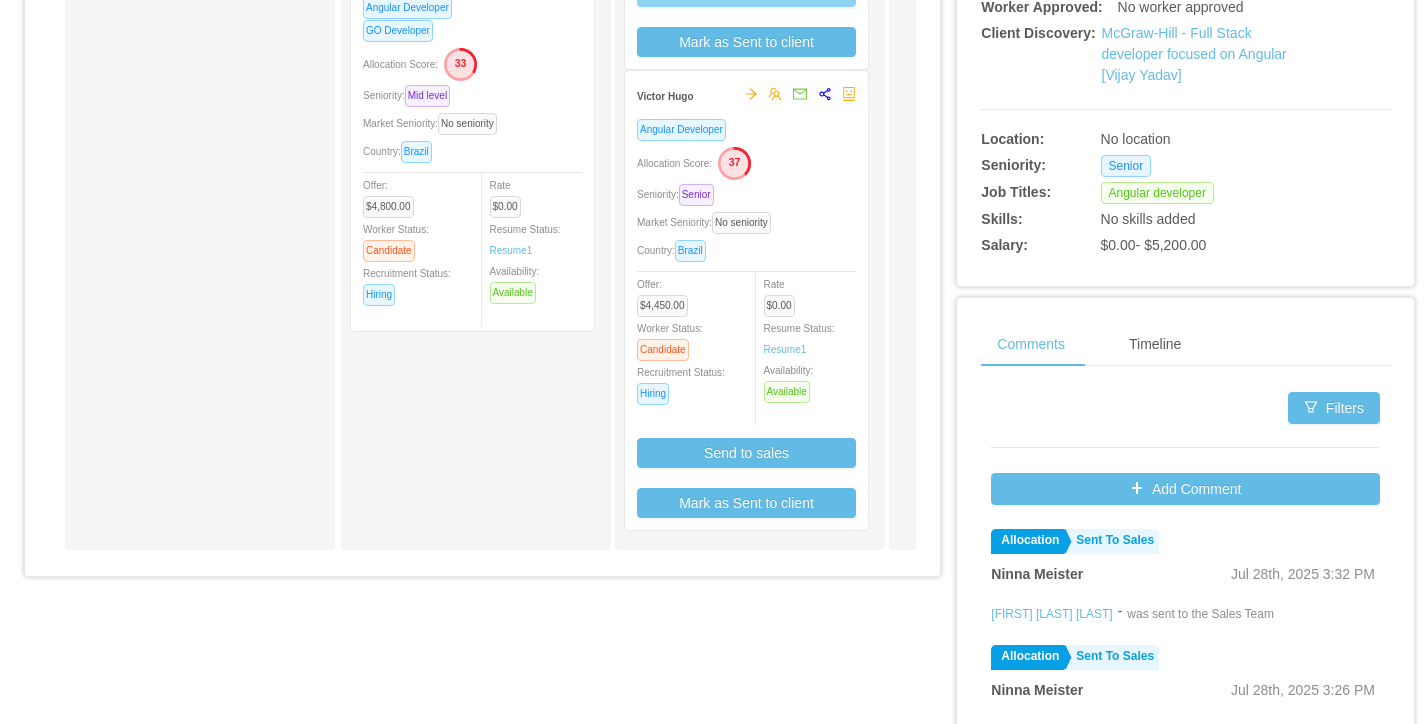 scroll, scrollTop: 700, scrollLeft: 0, axis: vertical 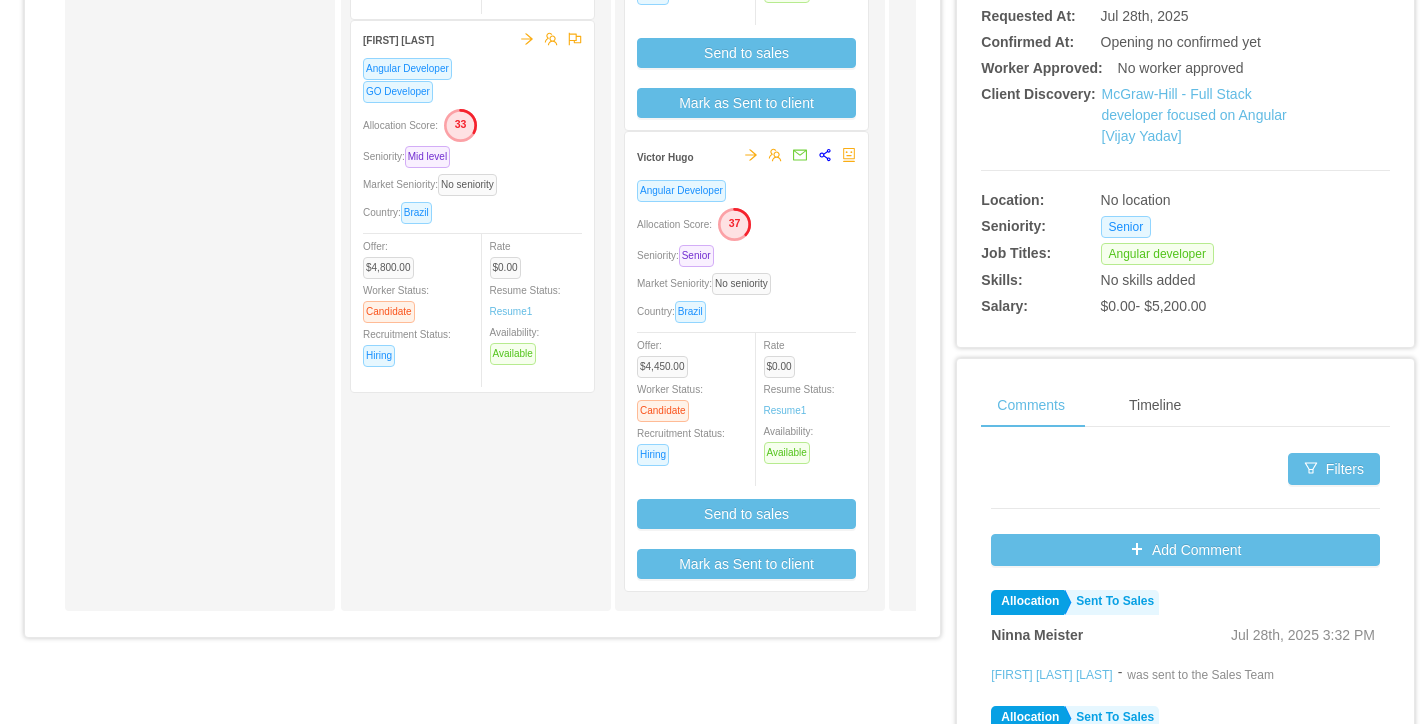 click on "Allocation Score:   37" at bounding box center [746, 223] 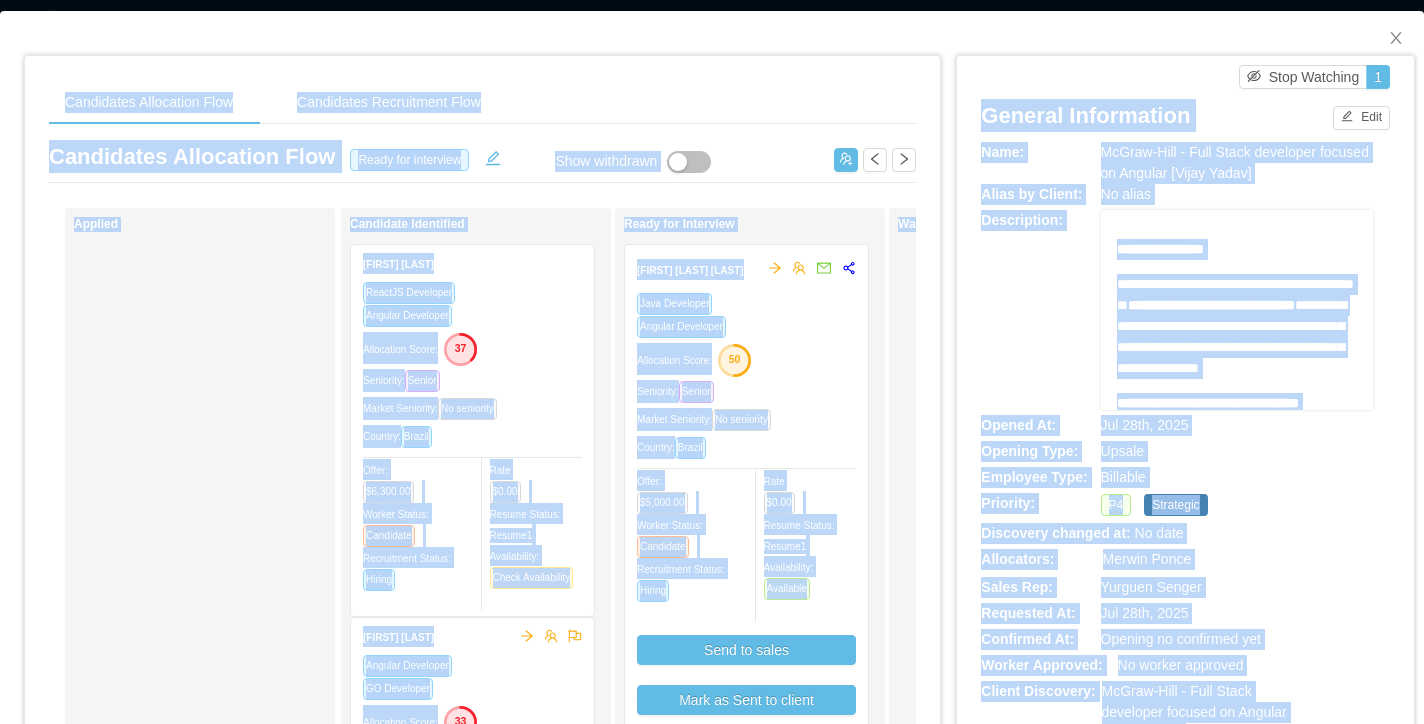 scroll, scrollTop: 0, scrollLeft: 0, axis: both 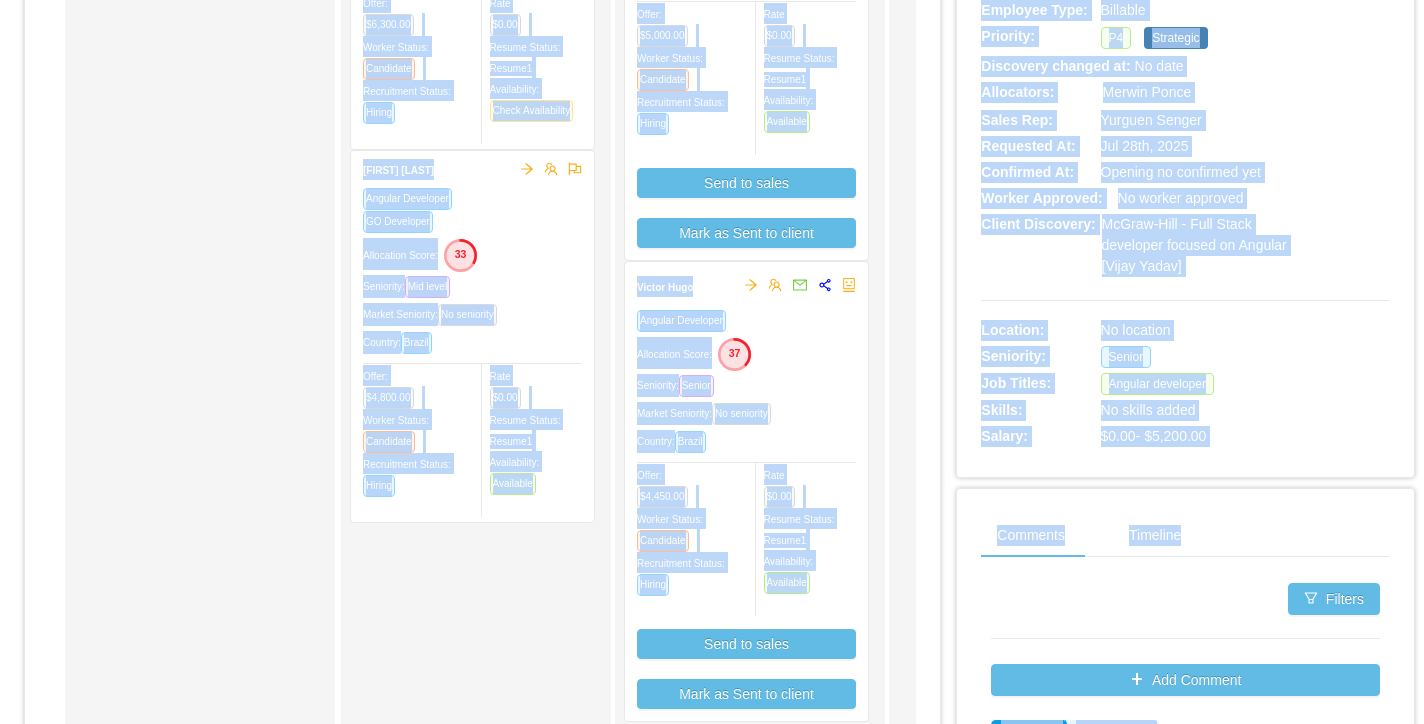 click on "Angular Developer Allocation Score:   37 Seniority:   Senior Market Seniority:   No seniority Country:   Brazil Offer:  $4,450.00 Worker Status:   Candidate Recruitment Status:   Hiring Rate $0.00 Resume Status:   Resume  1 Availability:     Available Send to sales Mark as Sent to client" at bounding box center (746, 509) 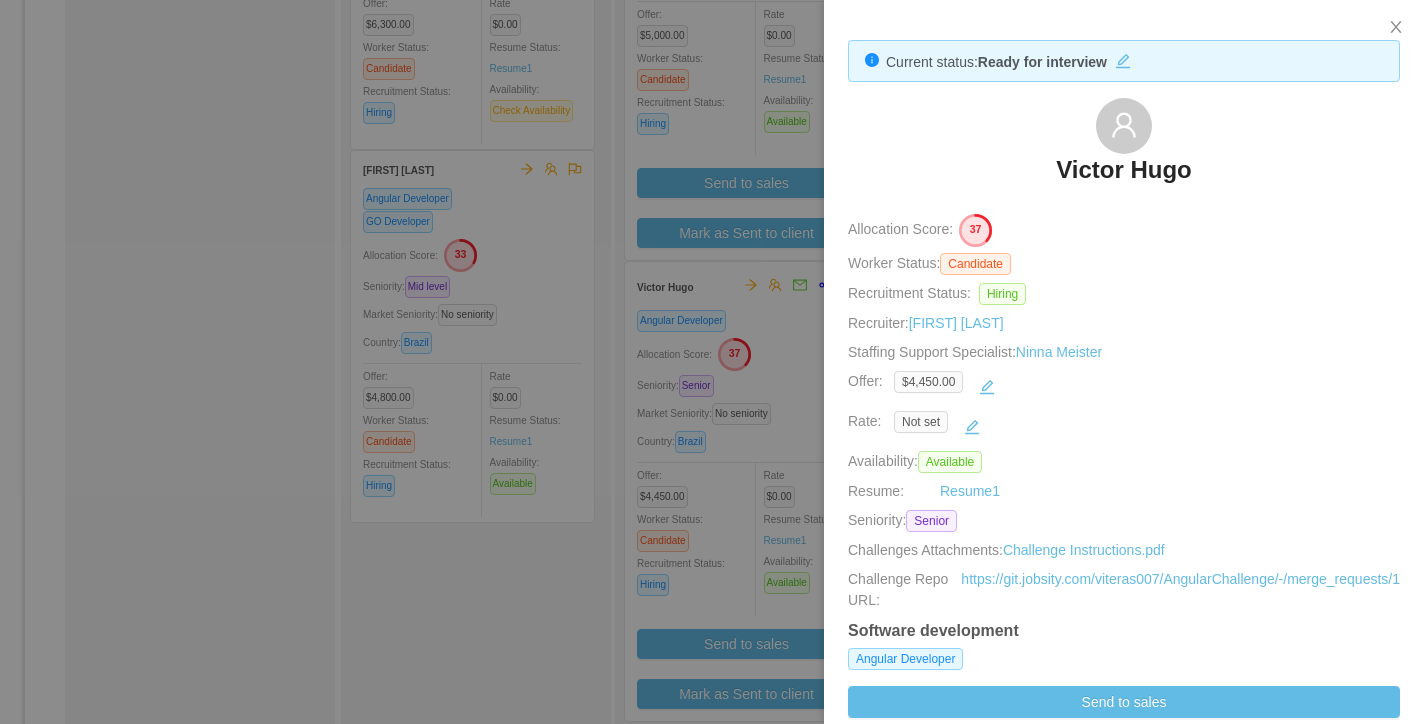 click at bounding box center (712, 362) 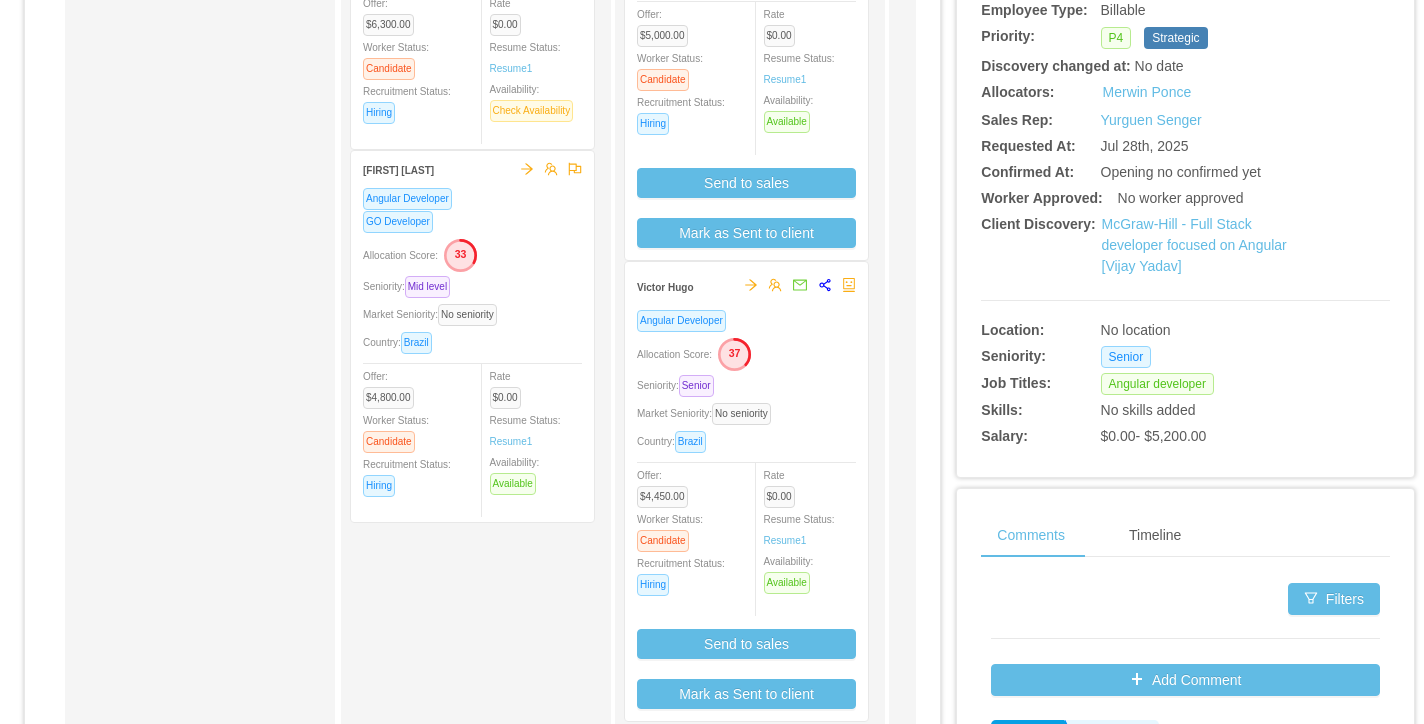 click on "Angular Developer Allocation Score:   37 Seniority:   Senior Market Seniority:   No seniority Country:   Brazil Offer:  $4,450.00 Worker Status:   Candidate Recruitment Status:   Hiring Rate $0.00 Resume Status:   Resume  1 Availability:     Available Send to sales Mark as Sent to client" at bounding box center (746, 509) 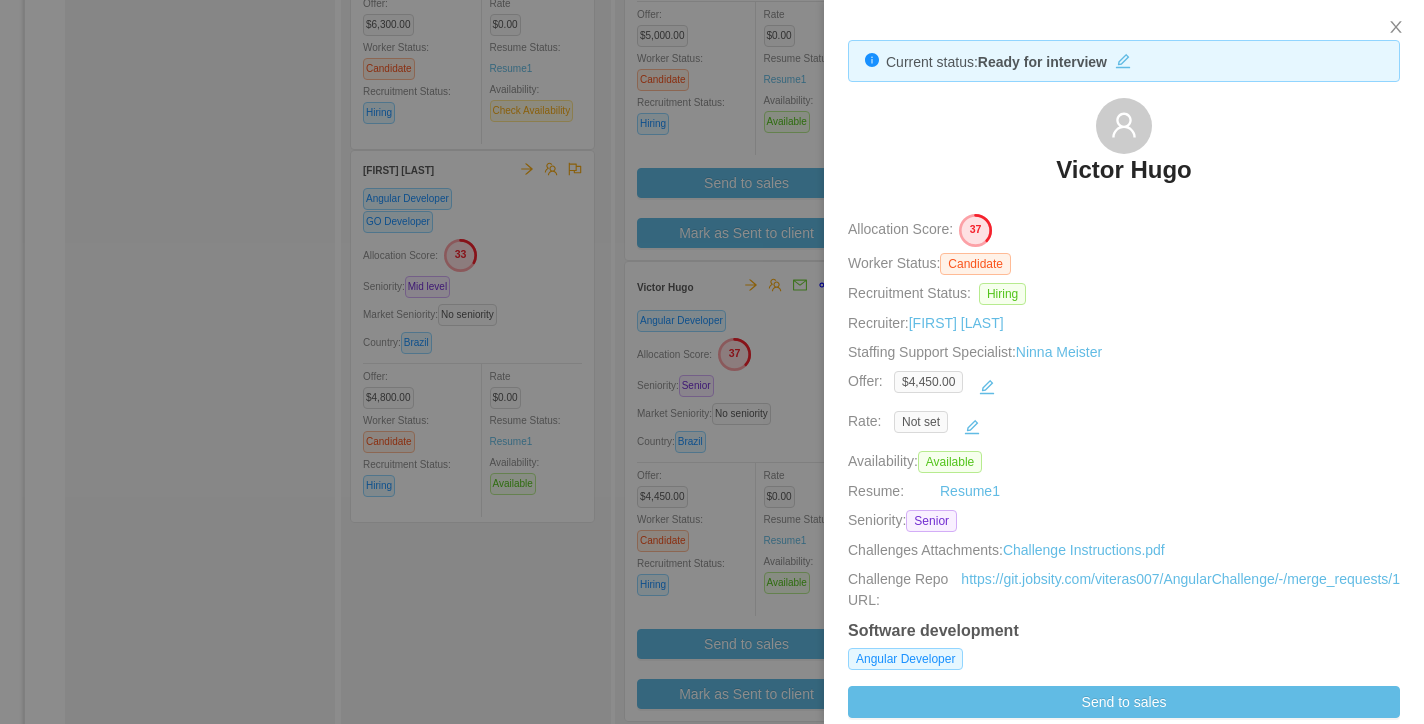 click on "Victor Hugo" at bounding box center [1124, 170] 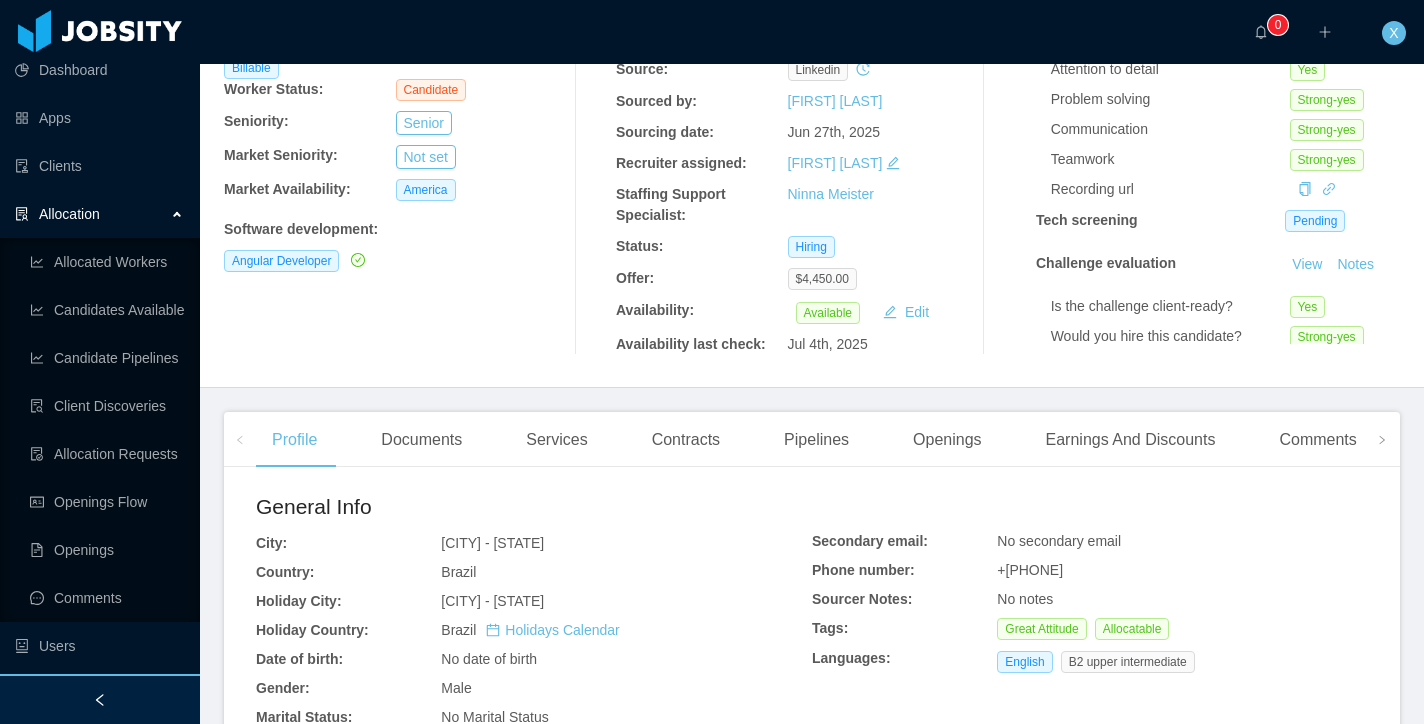 scroll, scrollTop: 224, scrollLeft: 0, axis: vertical 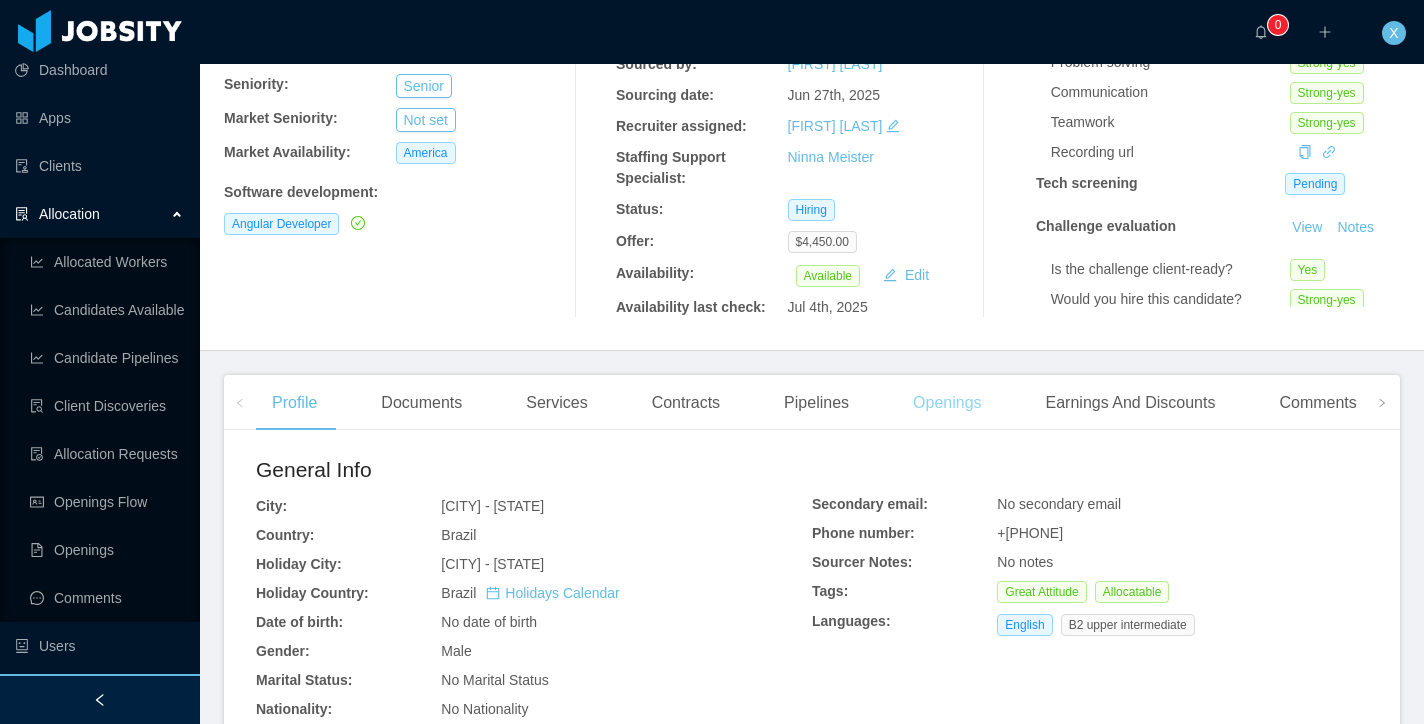 click on "Openings" at bounding box center [947, 403] 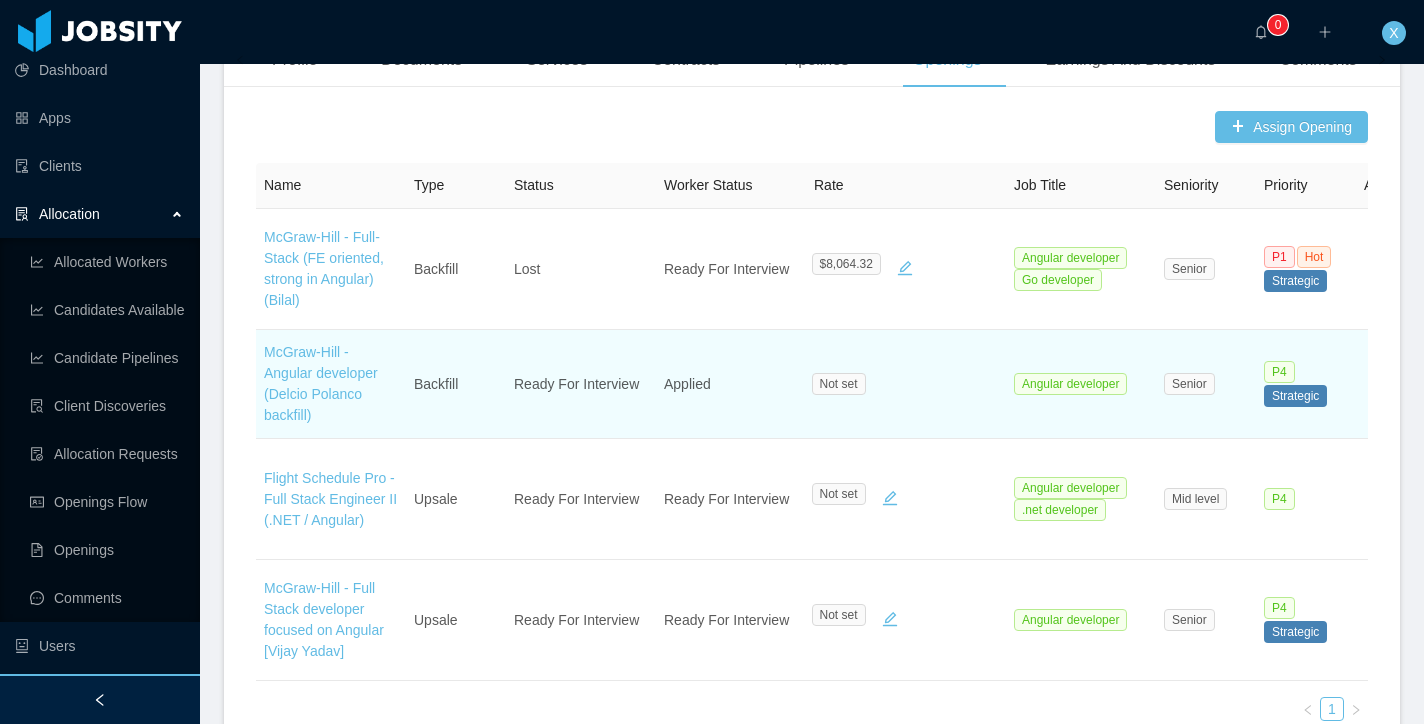 scroll, scrollTop: 566, scrollLeft: 0, axis: vertical 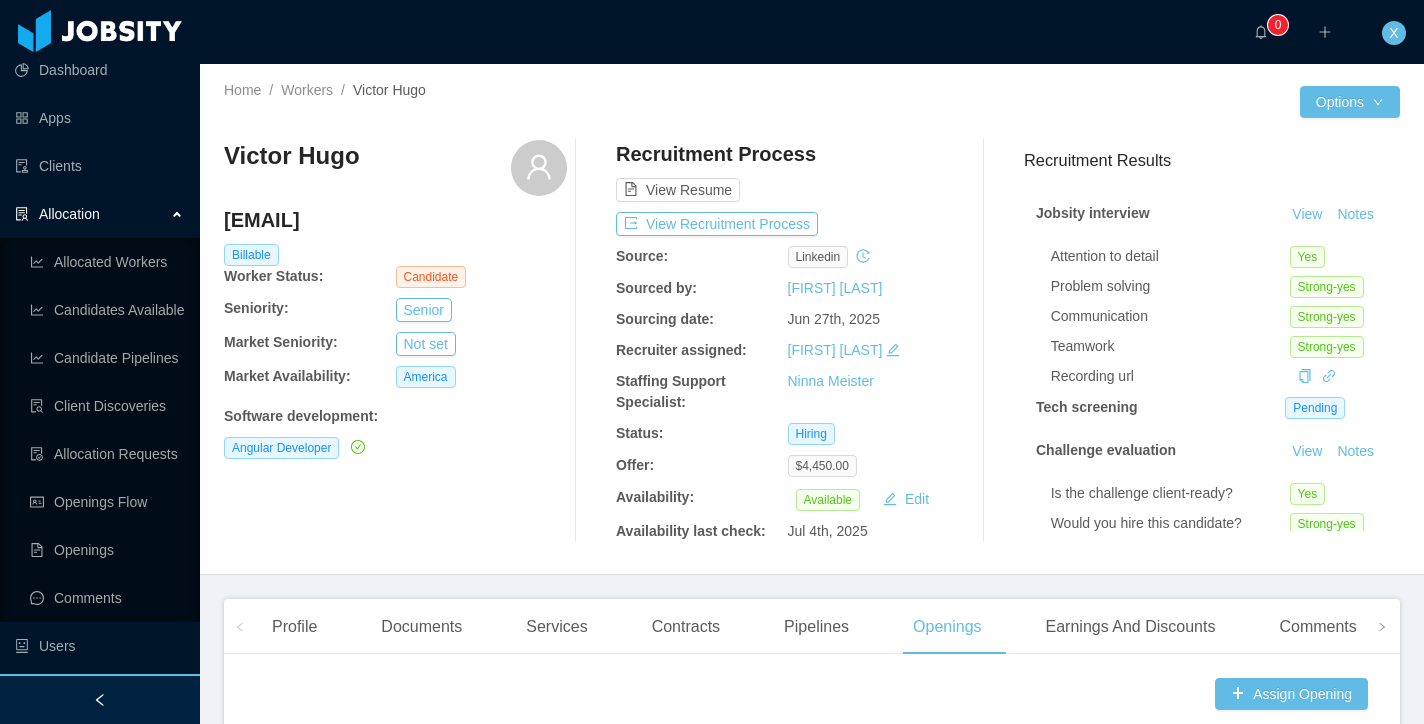 click on "··· 0 ··· ··· X ···" at bounding box center [712, 32] 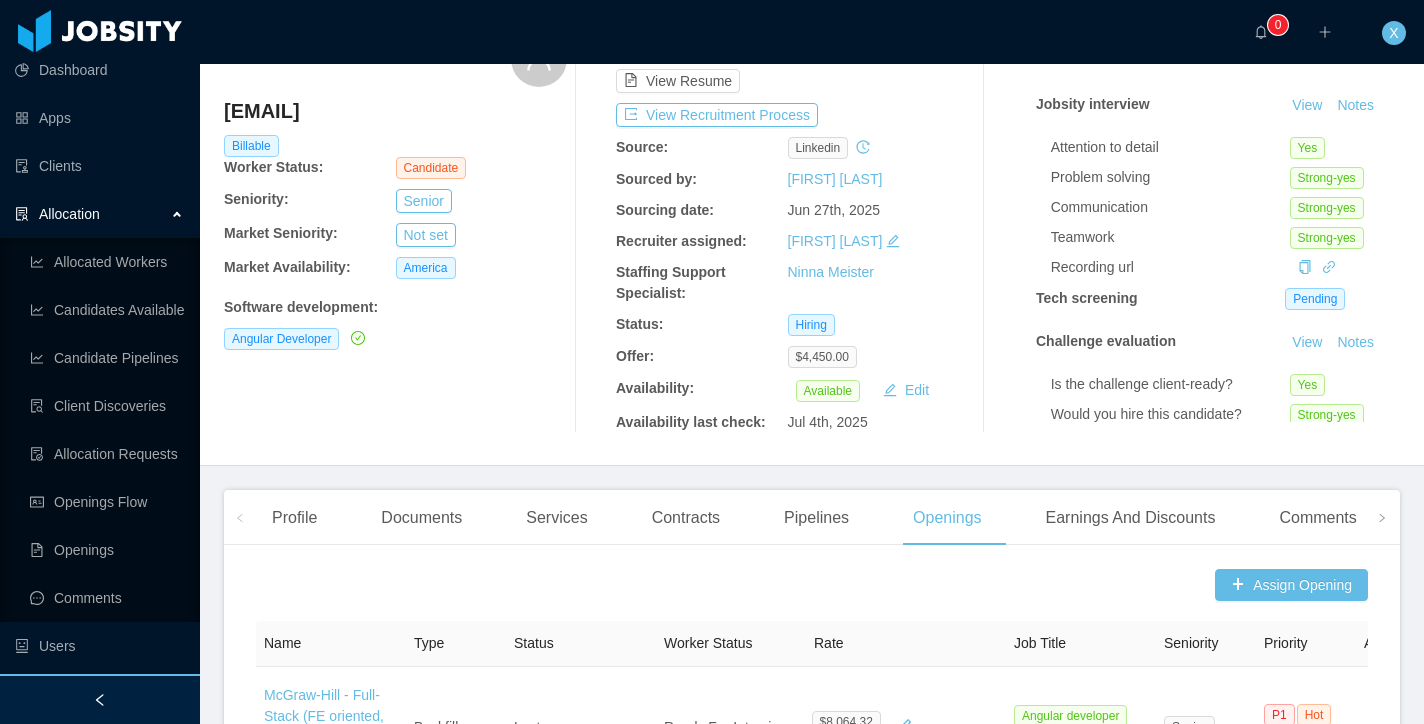 scroll, scrollTop: 0, scrollLeft: 0, axis: both 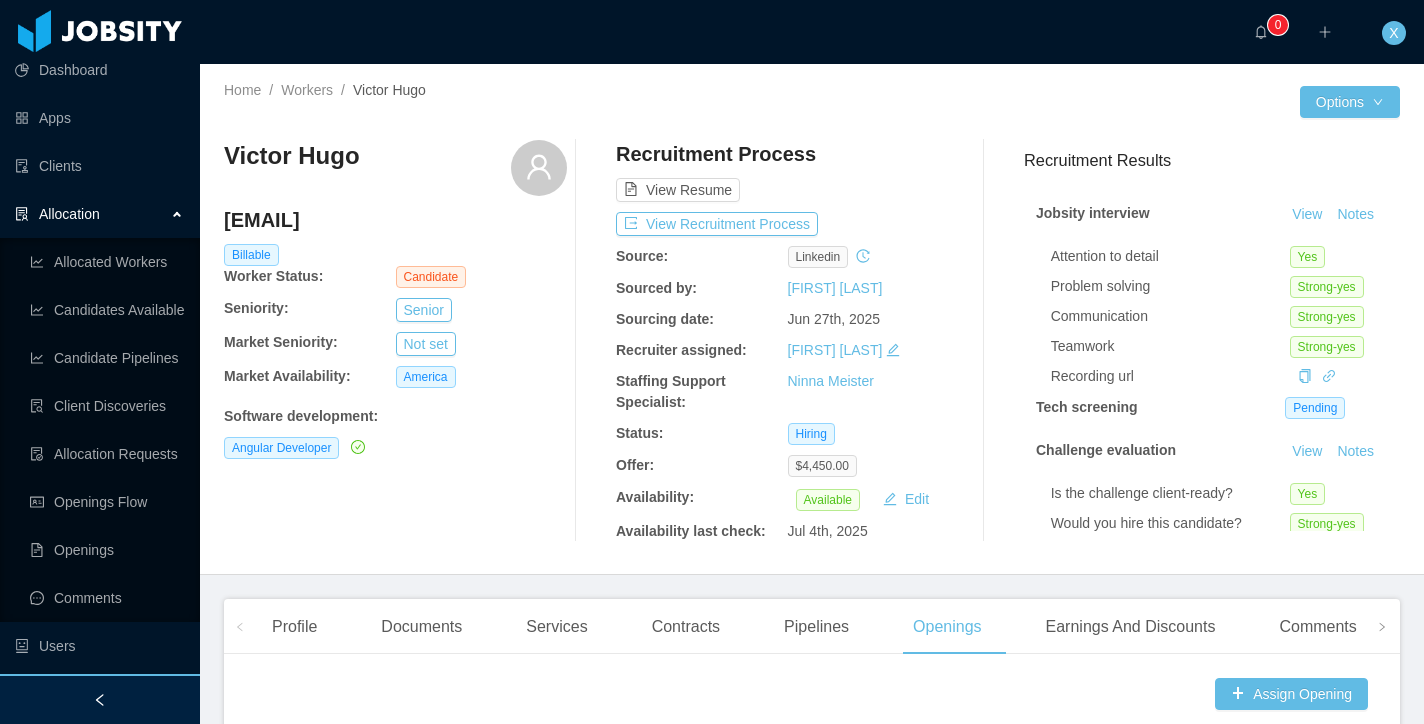 click 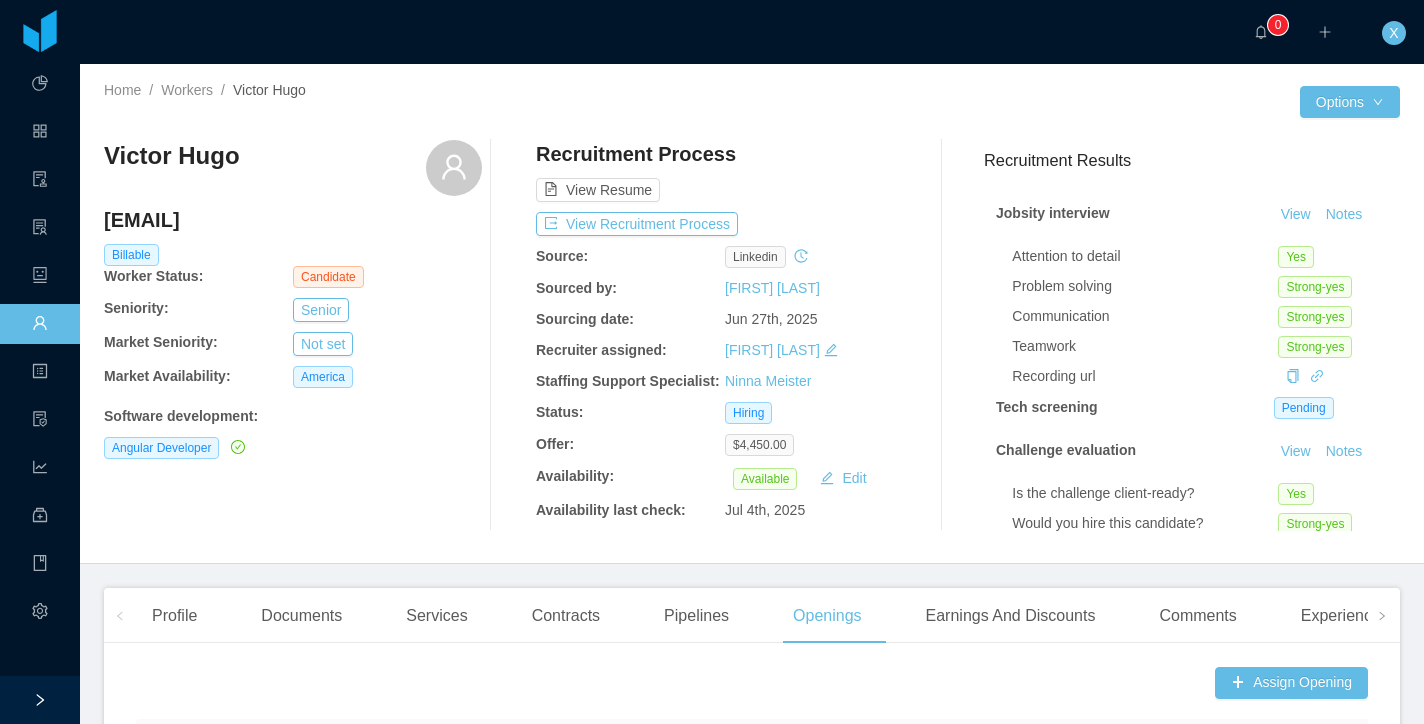 scroll, scrollTop: 0, scrollLeft: 0, axis: both 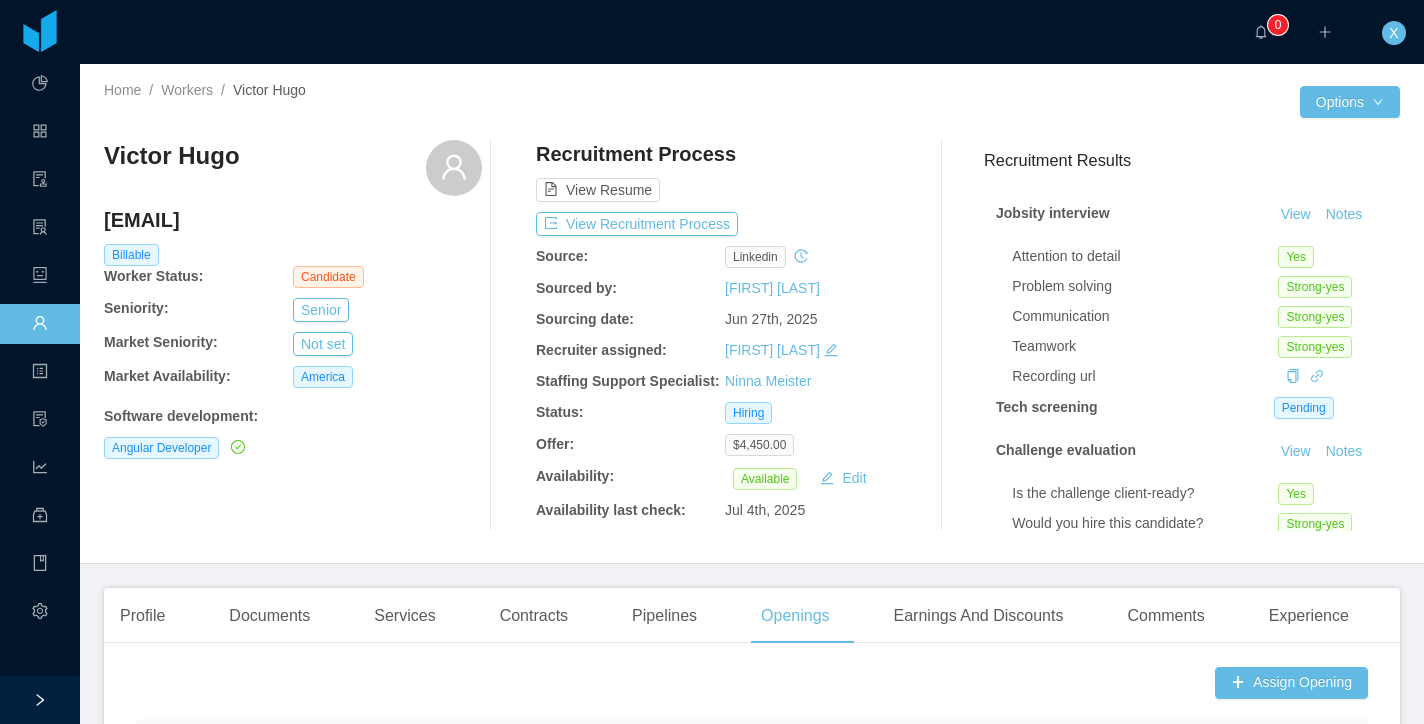 click at bounding box center [40, 700] 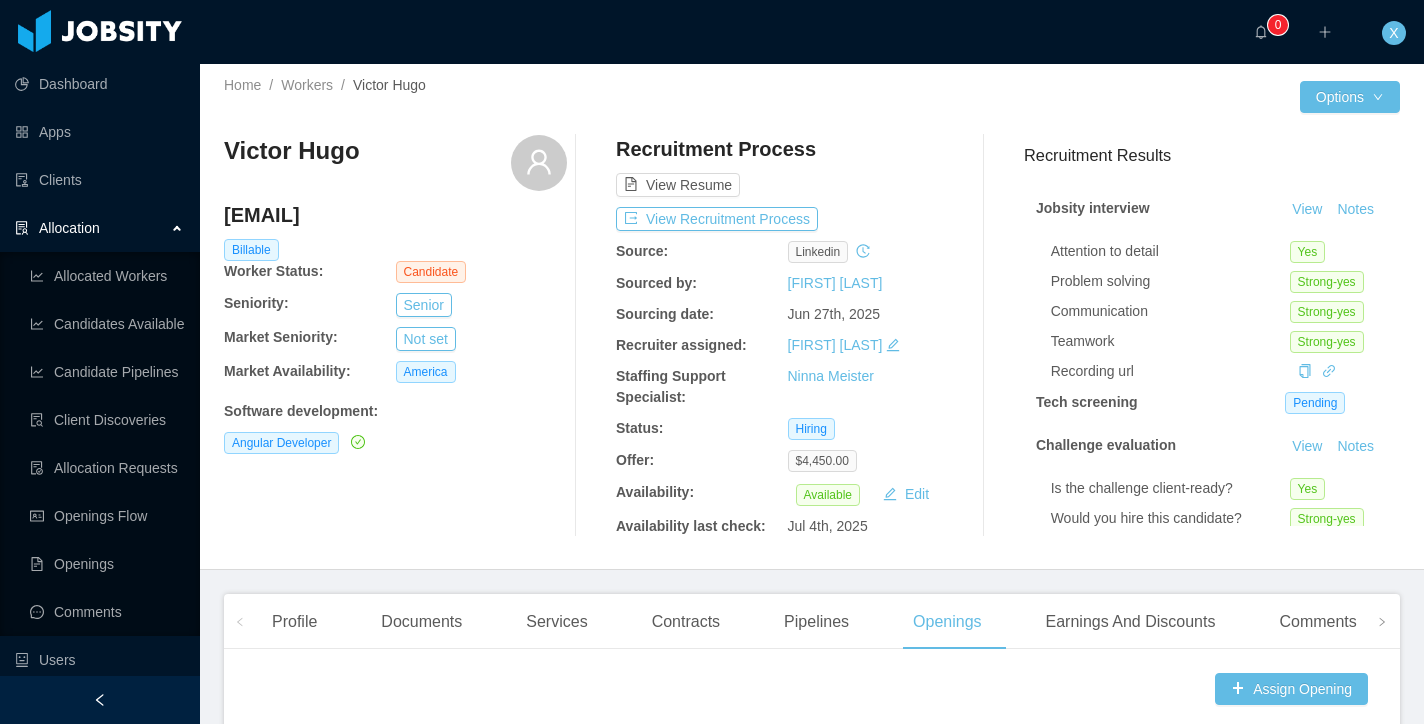 scroll, scrollTop: 14, scrollLeft: 0, axis: vertical 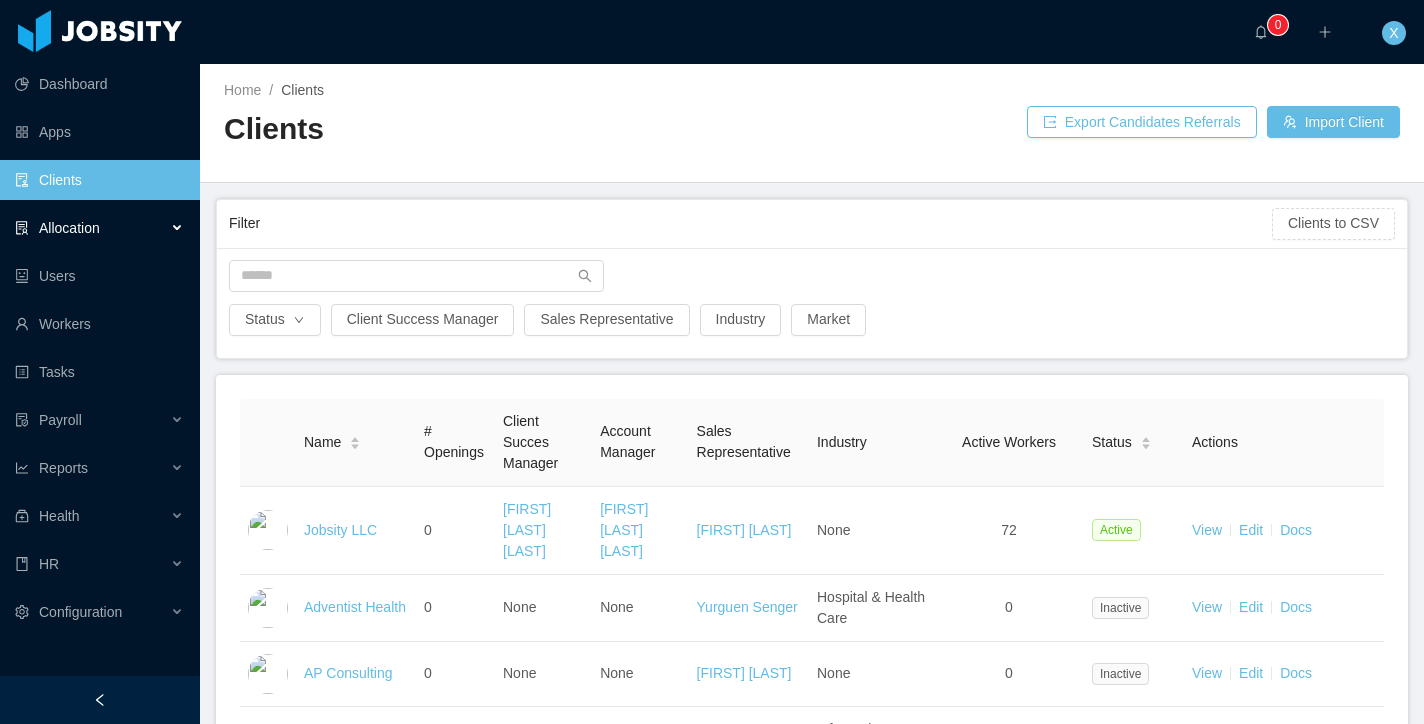 click on "Allocation" at bounding box center [69, 228] 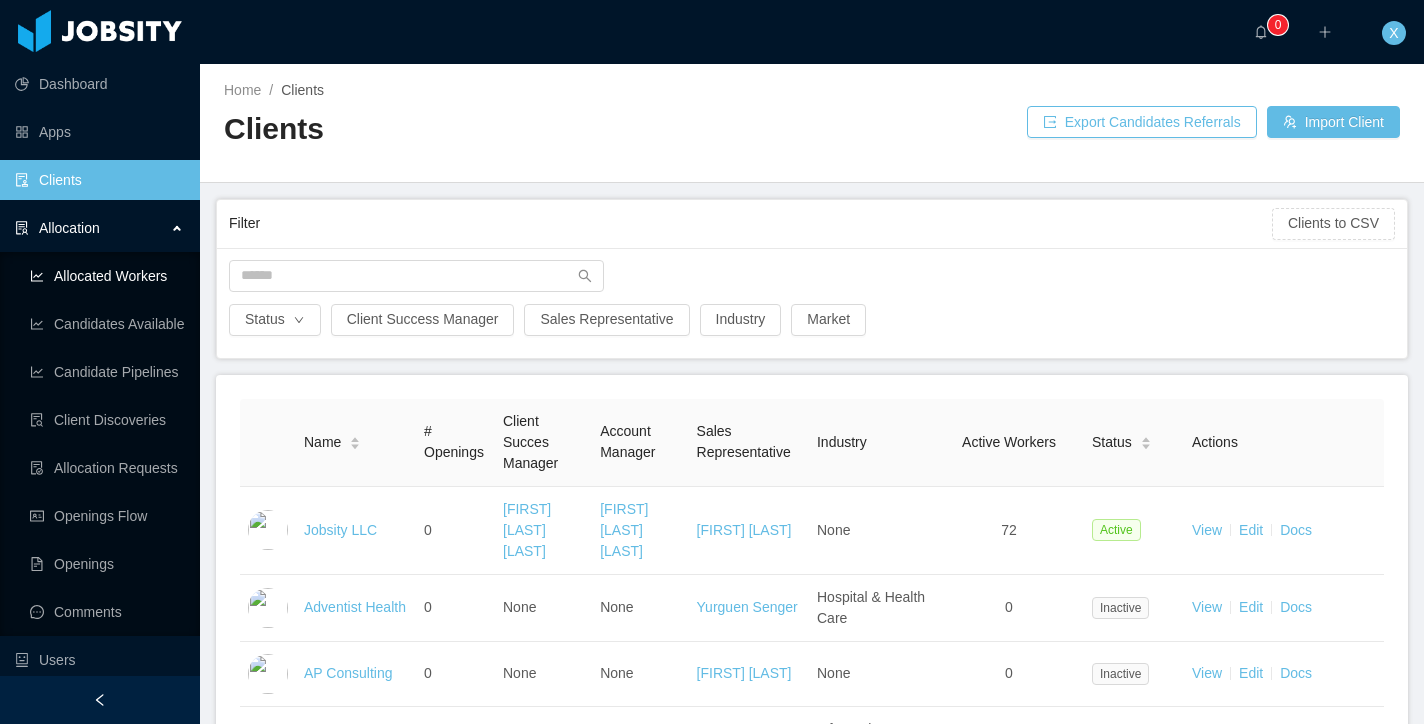 click on "Allocated Workers" at bounding box center [107, 276] 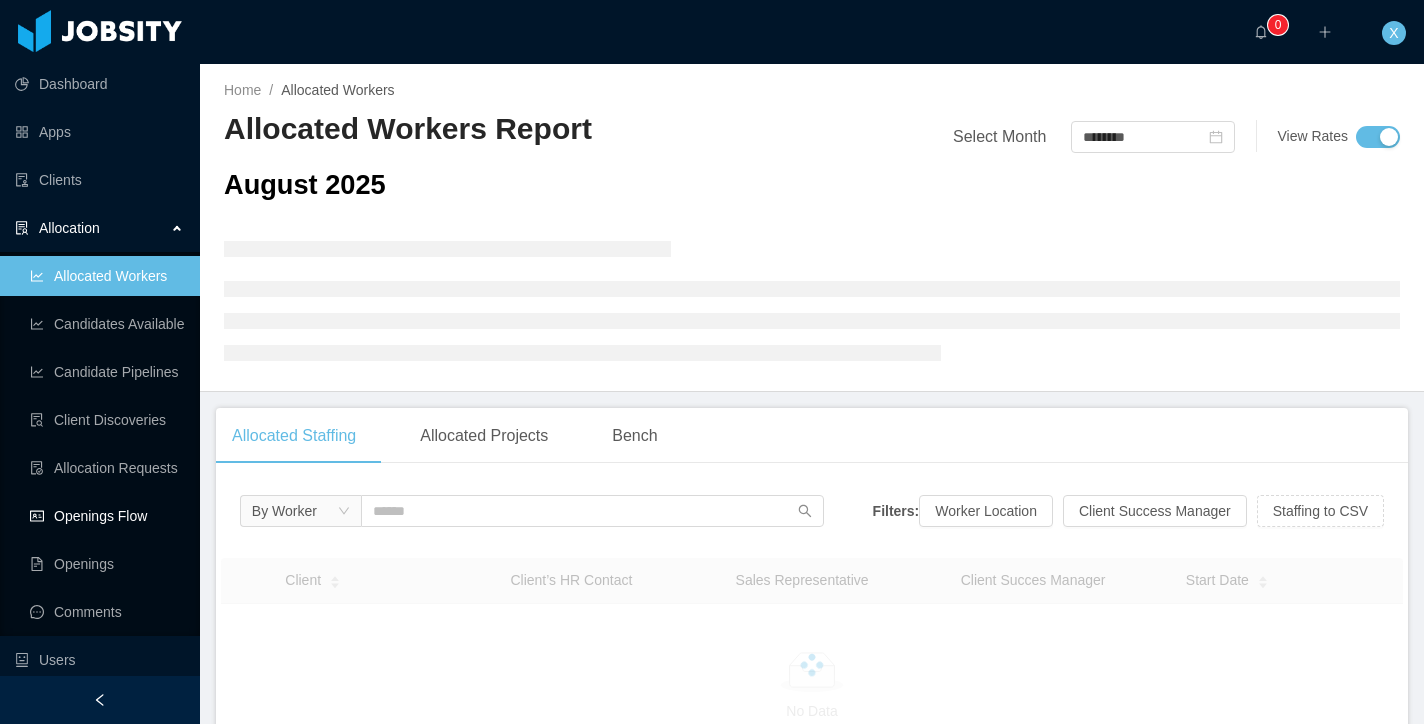 click on "Openings Flow" at bounding box center [107, 516] 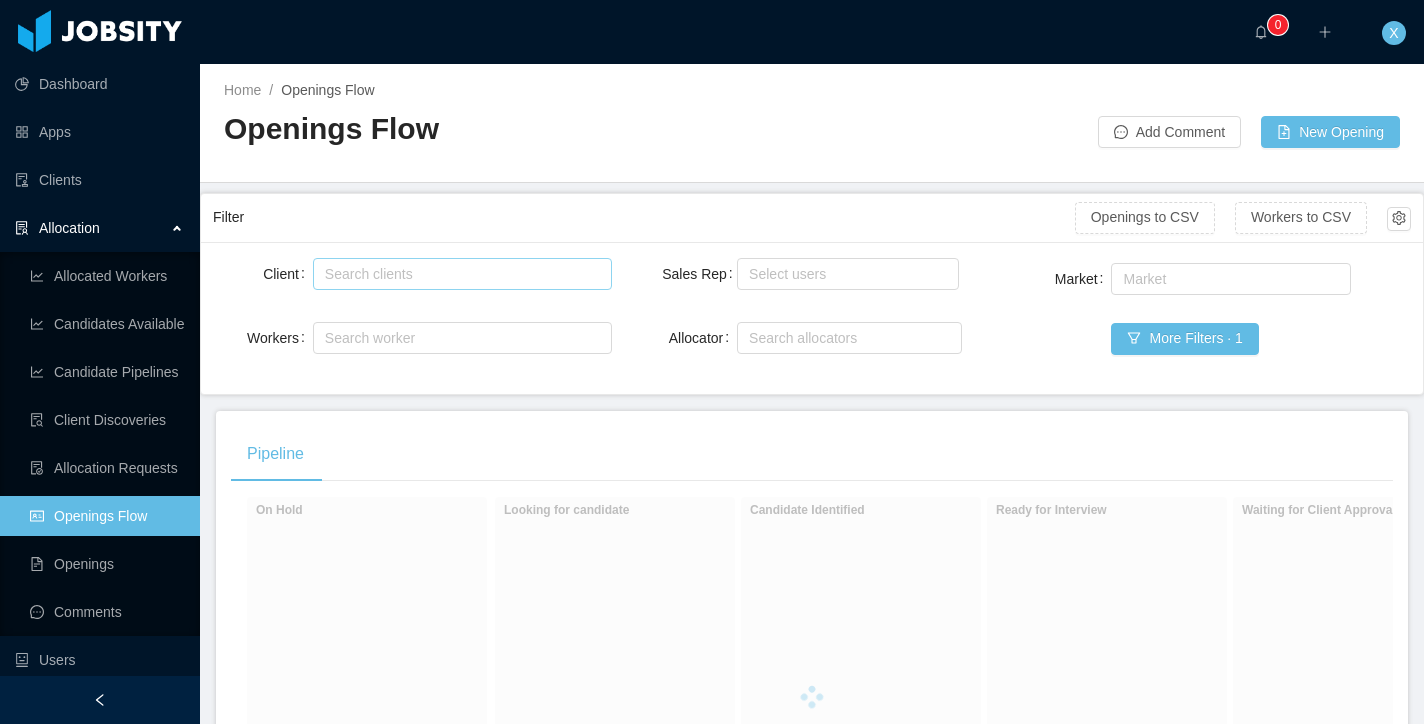 click on "Search clients" at bounding box center (458, 274) 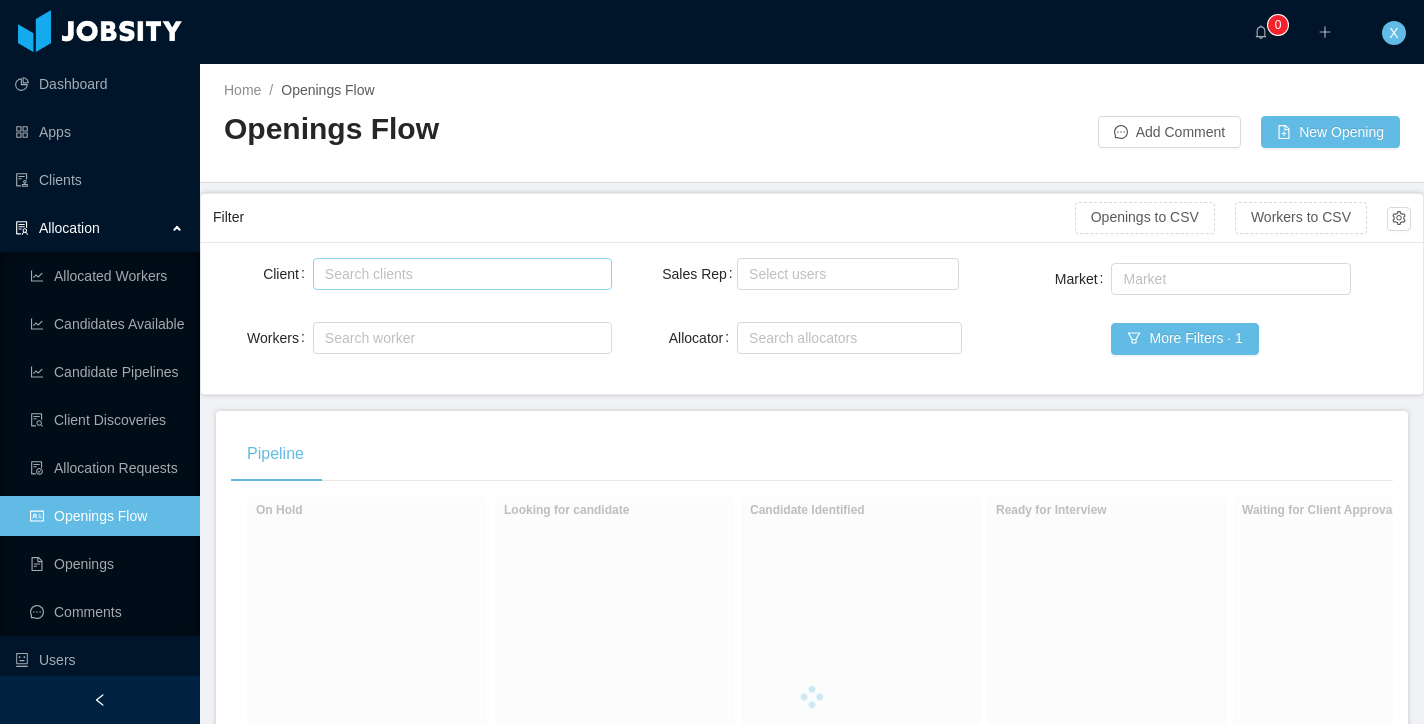 click on "Search clients" at bounding box center (458, 274) 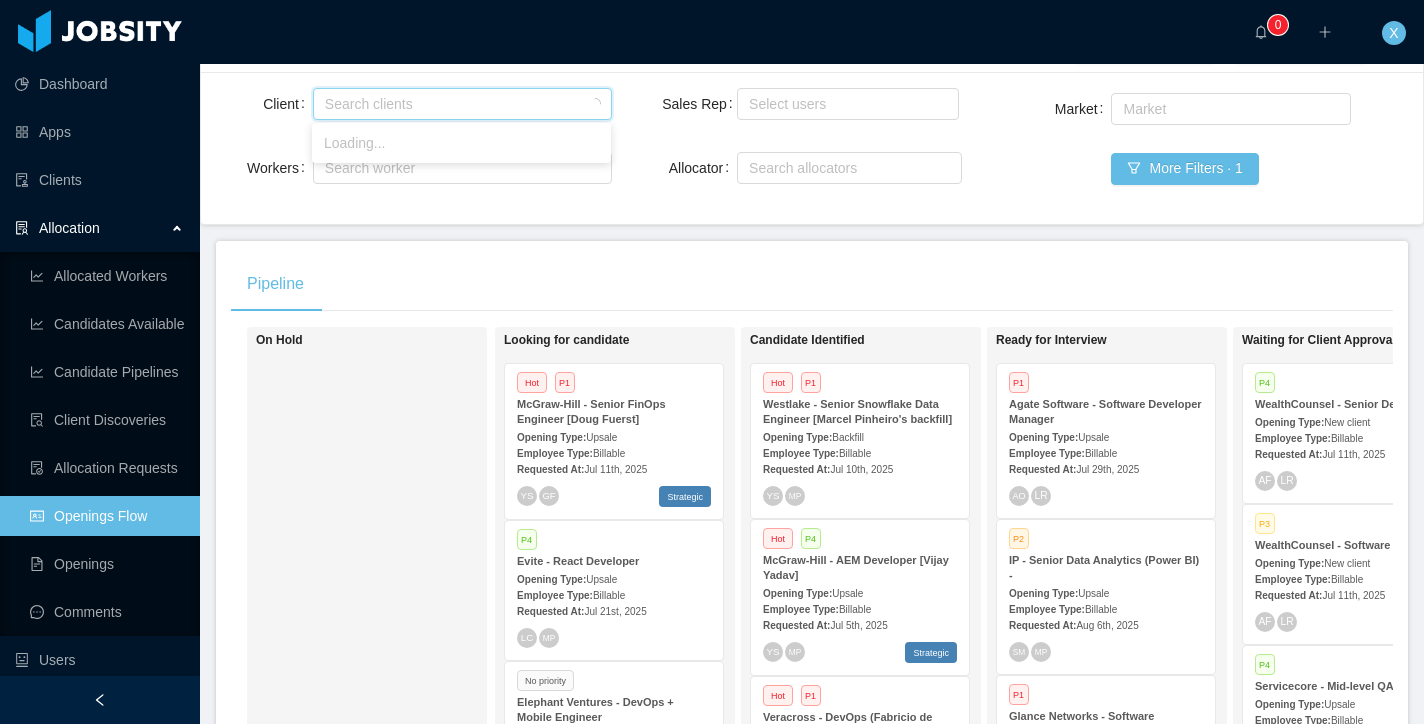 scroll, scrollTop: 0, scrollLeft: 0, axis: both 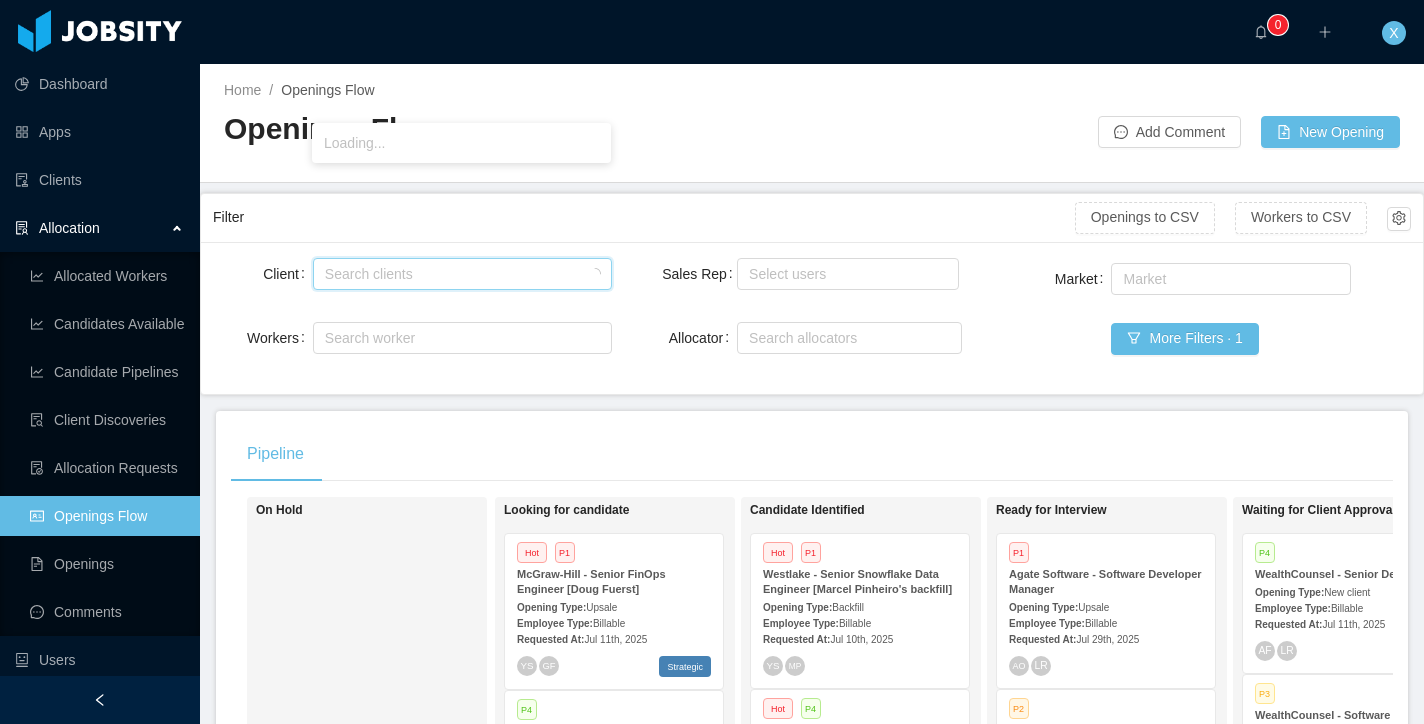 click on "Search clients" at bounding box center (458, 274) 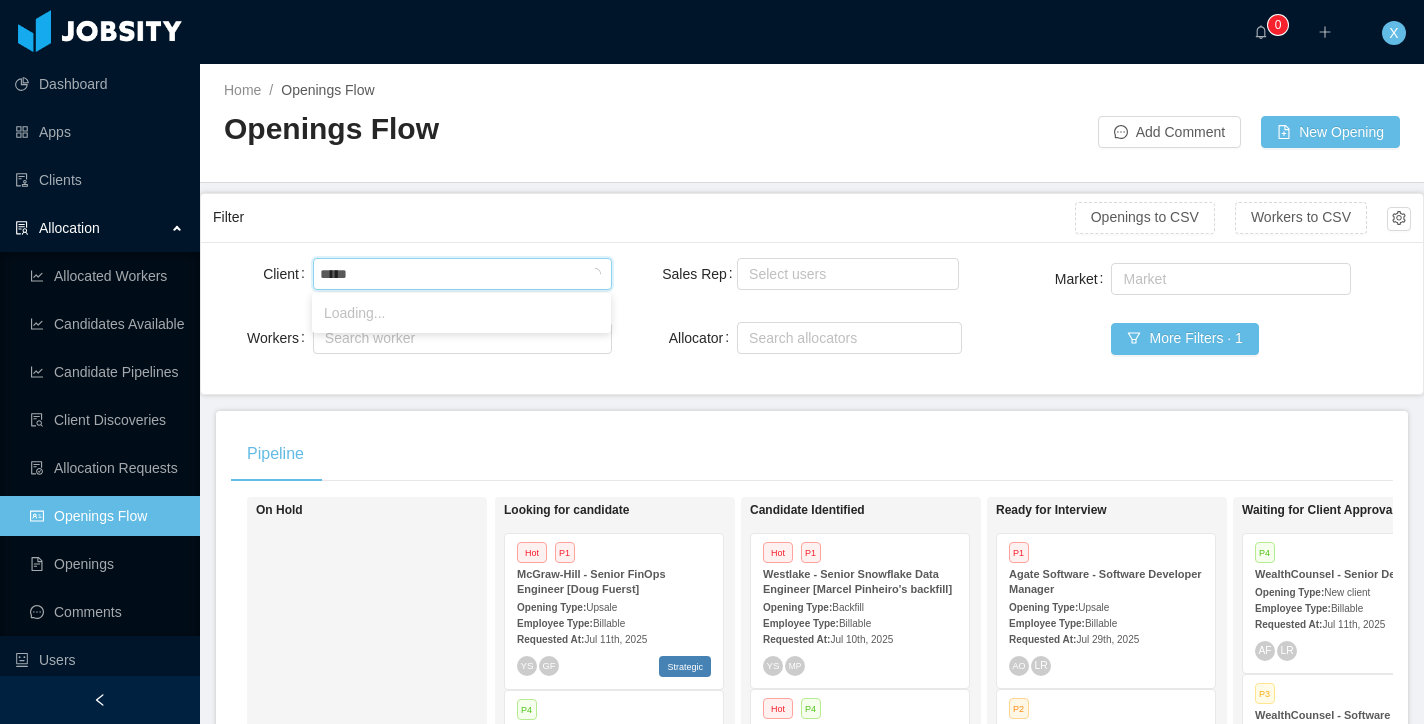 type on "******" 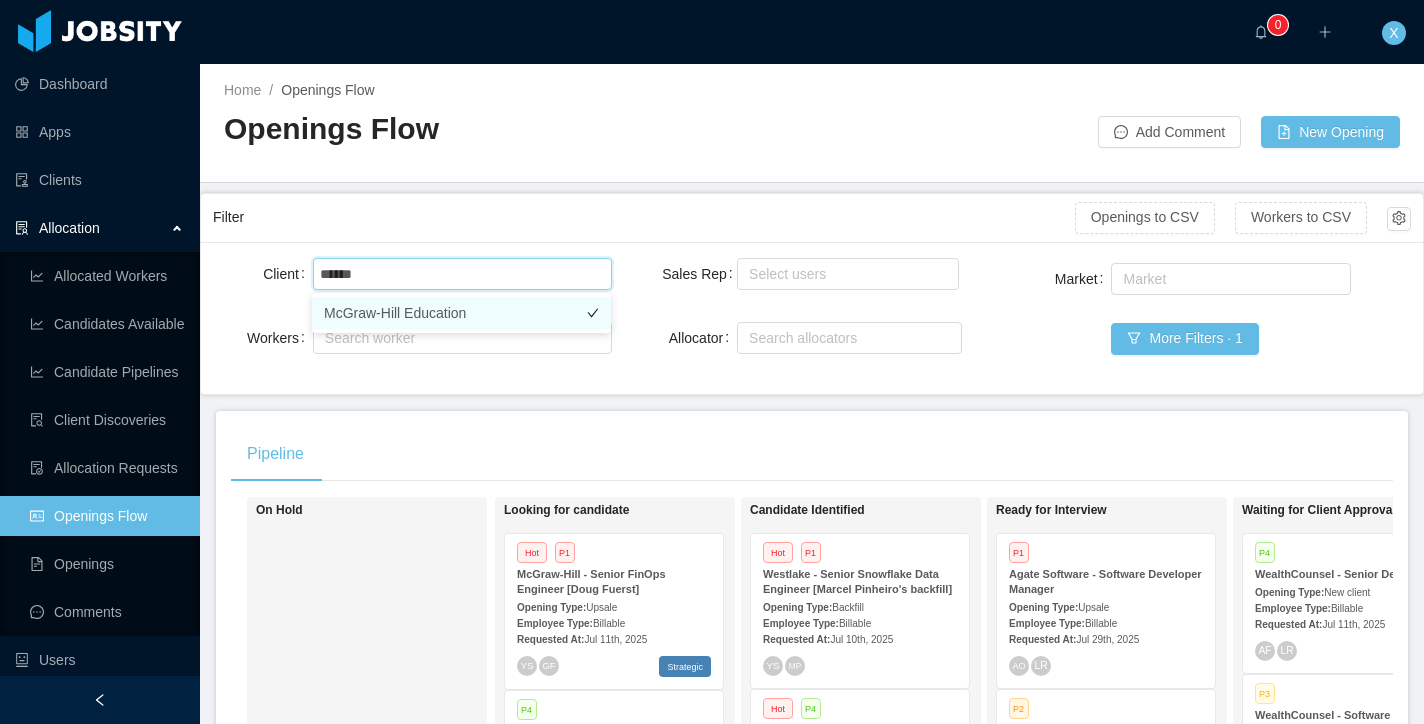 click on "McGraw-Hill Education" at bounding box center [461, 313] 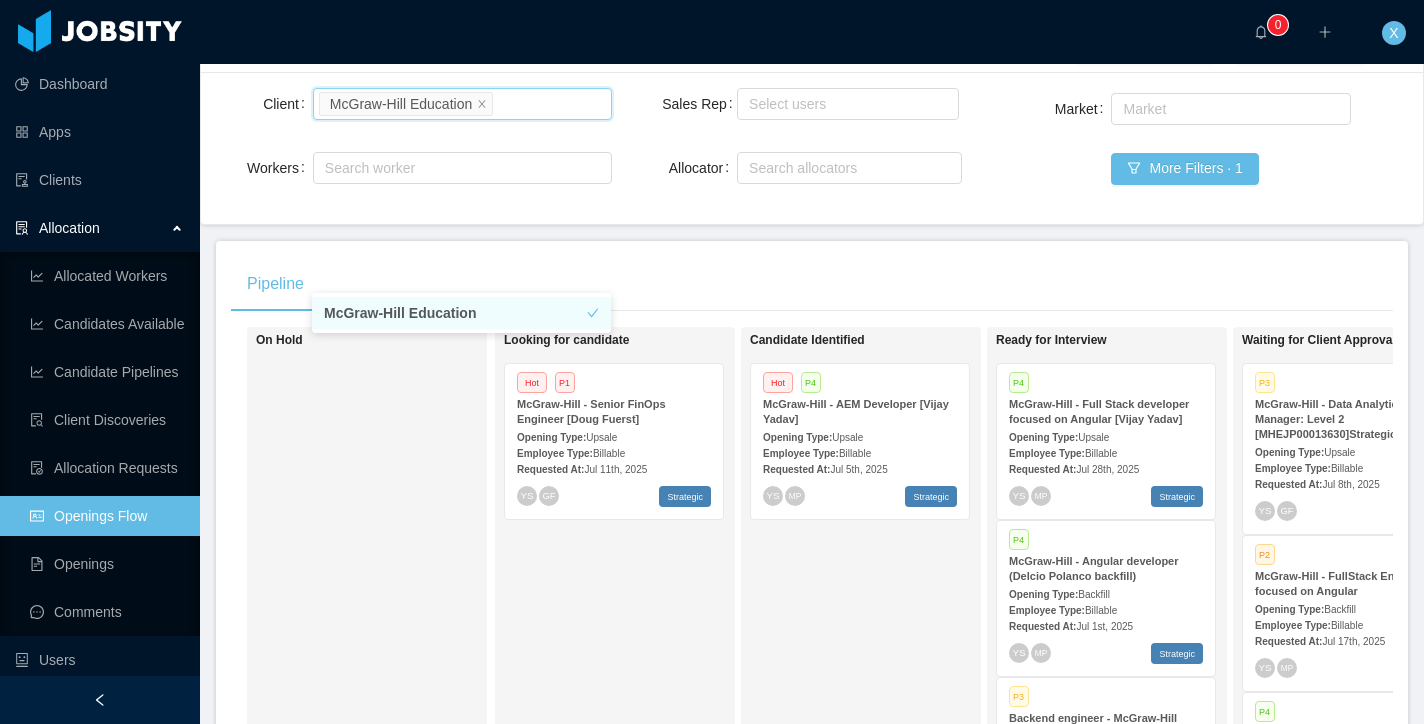 scroll, scrollTop: 205, scrollLeft: 0, axis: vertical 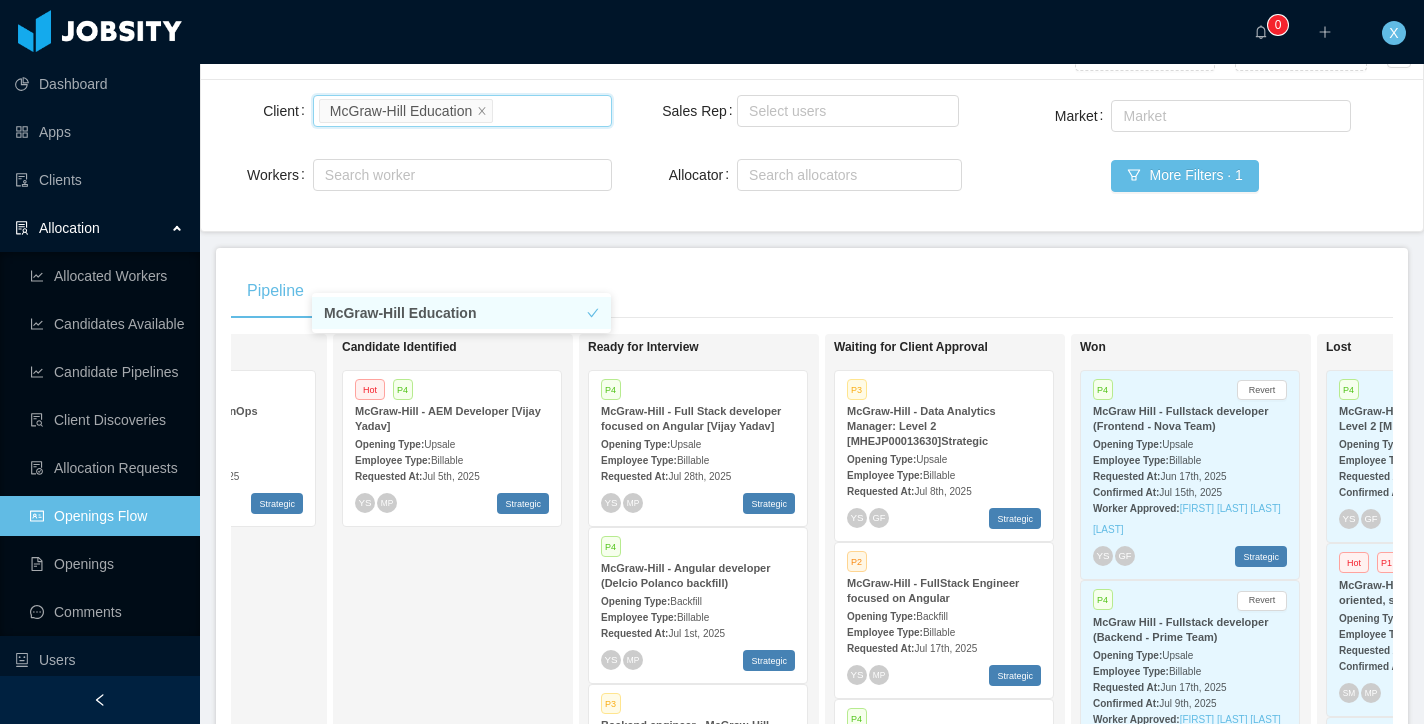 click on "Ready for Interview" at bounding box center [728, 347] 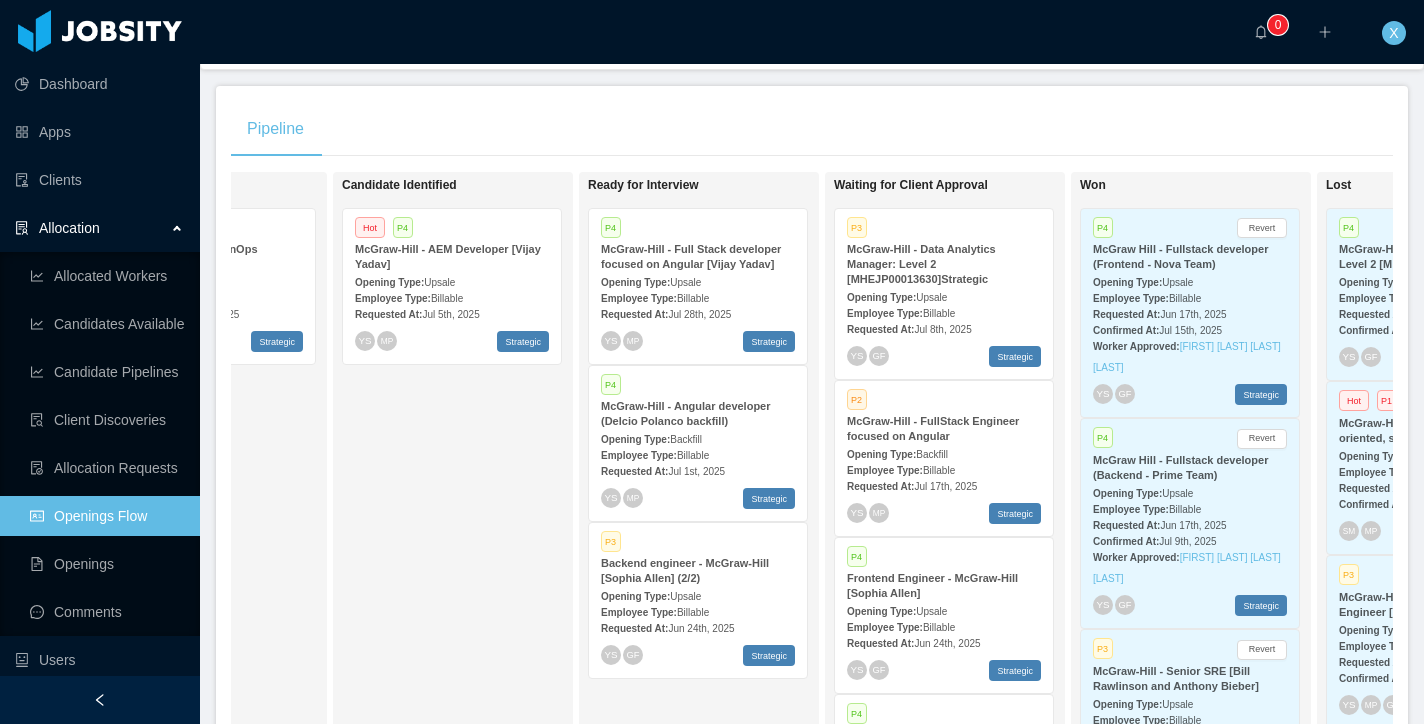 scroll, scrollTop: 355, scrollLeft: 0, axis: vertical 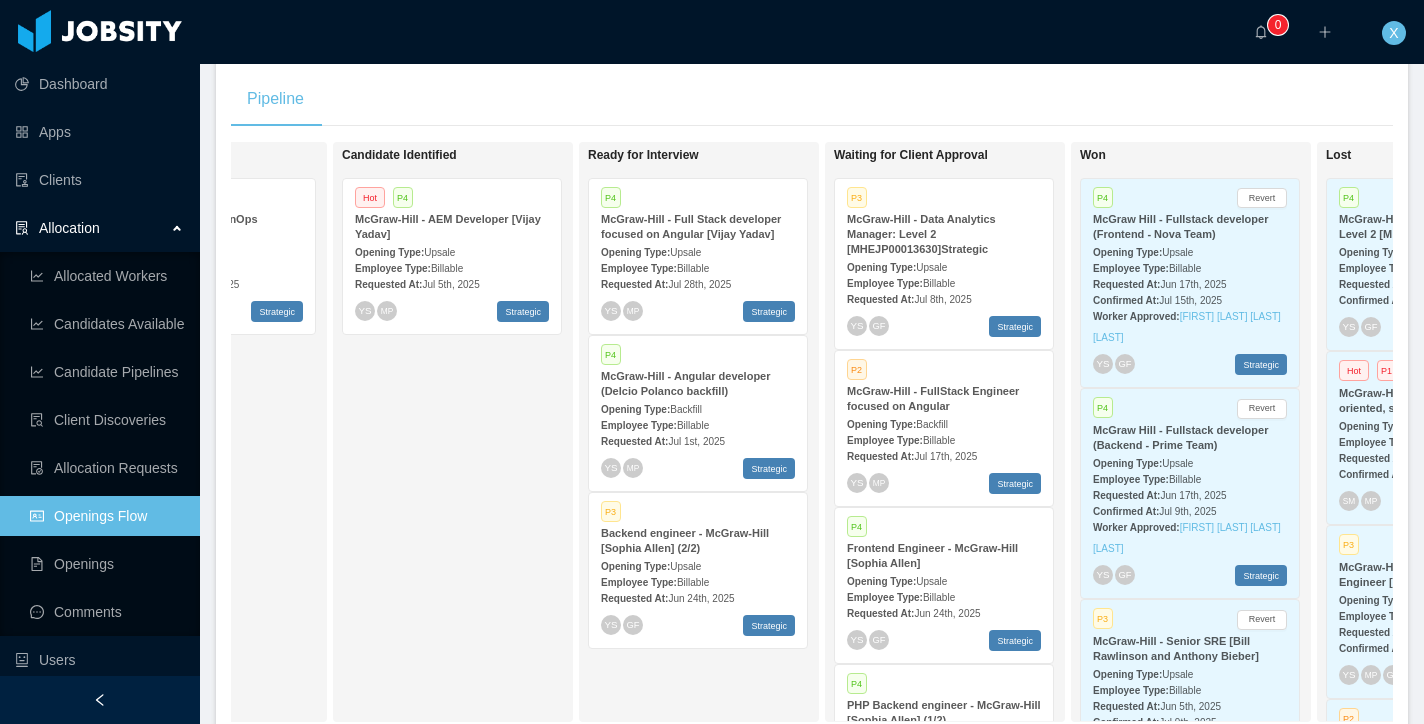click on "McGraw-Hill - Full Stack developer focused on Angular [Vijay Yadav]" at bounding box center [691, 226] 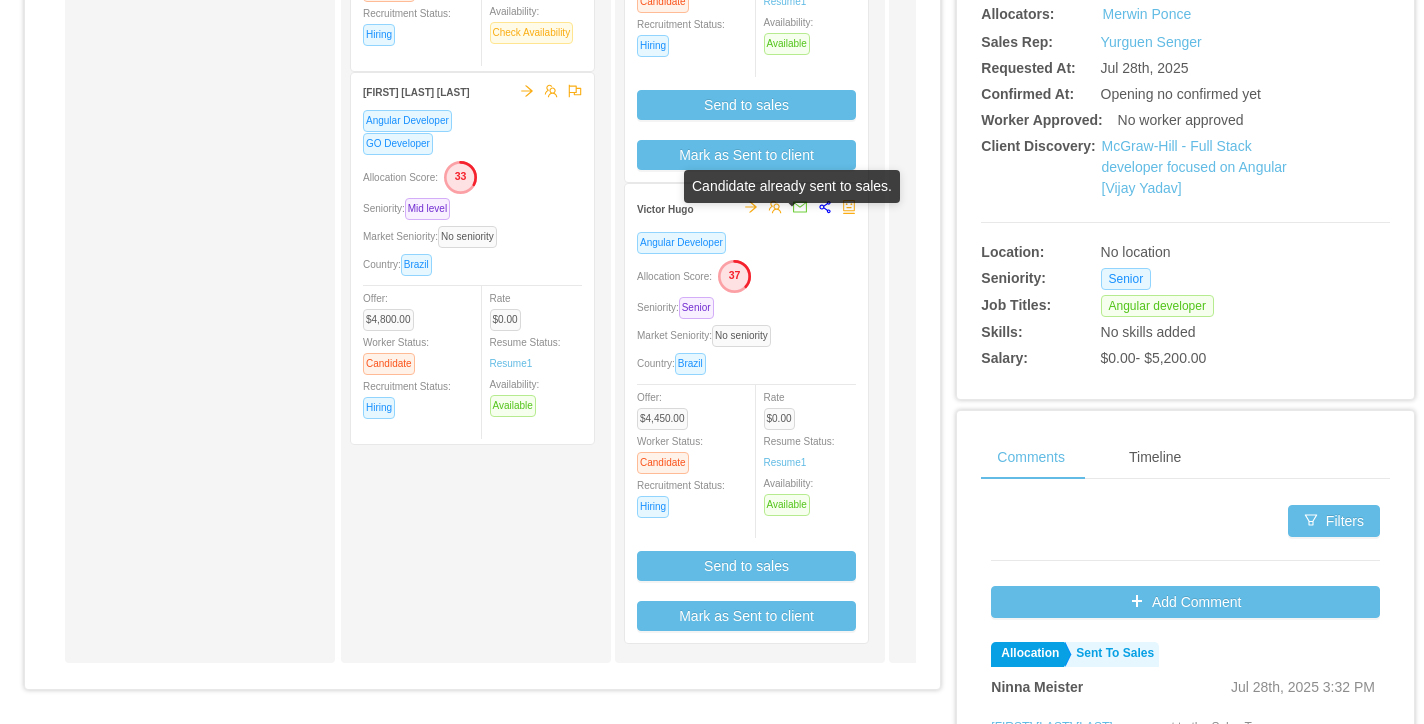 scroll, scrollTop: 567, scrollLeft: 0, axis: vertical 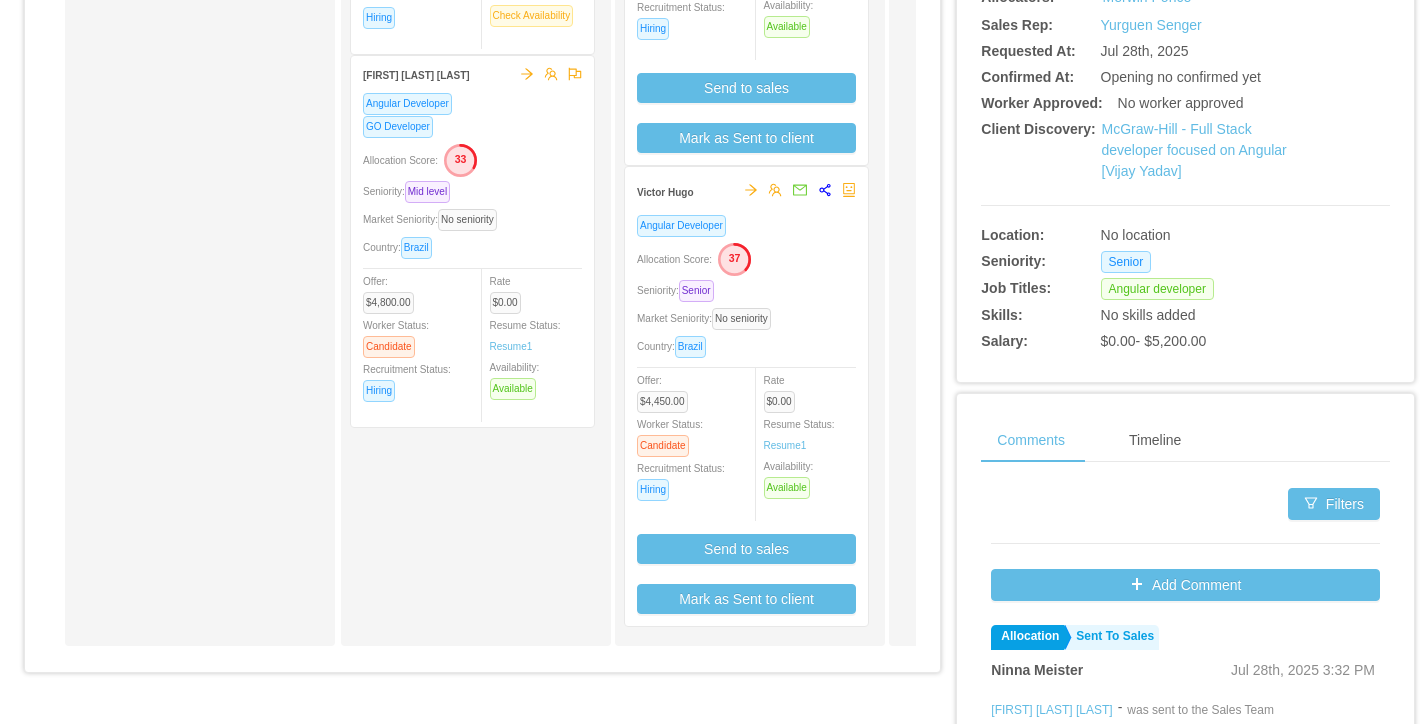 click on "Allocation Score:   37" at bounding box center [746, 258] 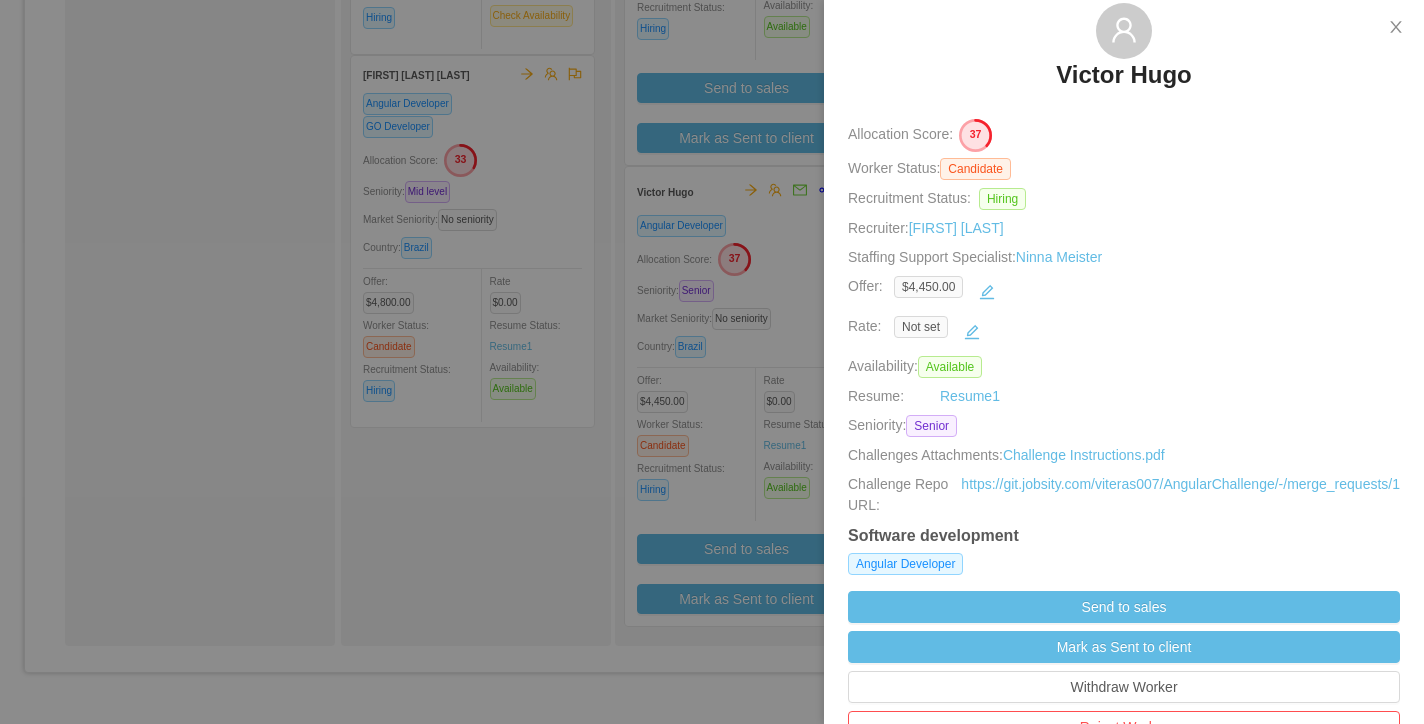 scroll, scrollTop: 104, scrollLeft: 0, axis: vertical 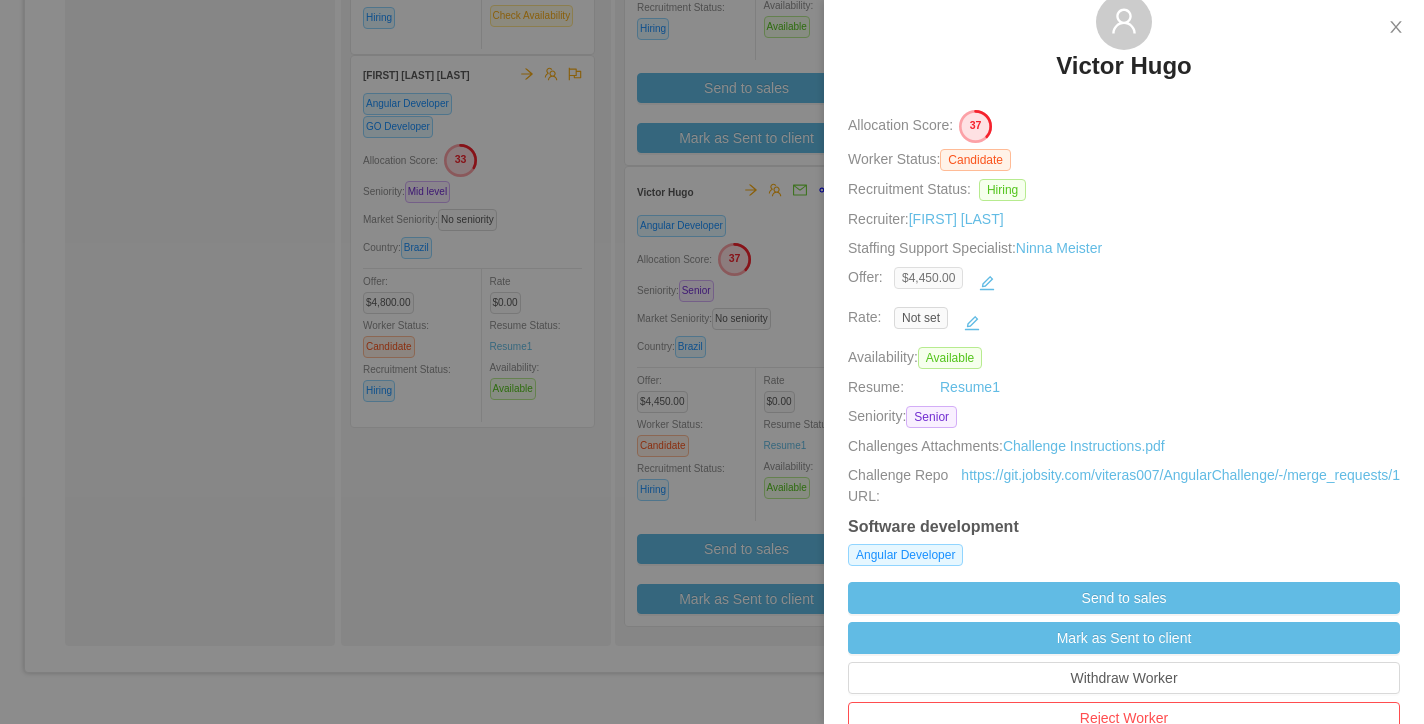 click on "$4,450.00" at bounding box center (928, 278) 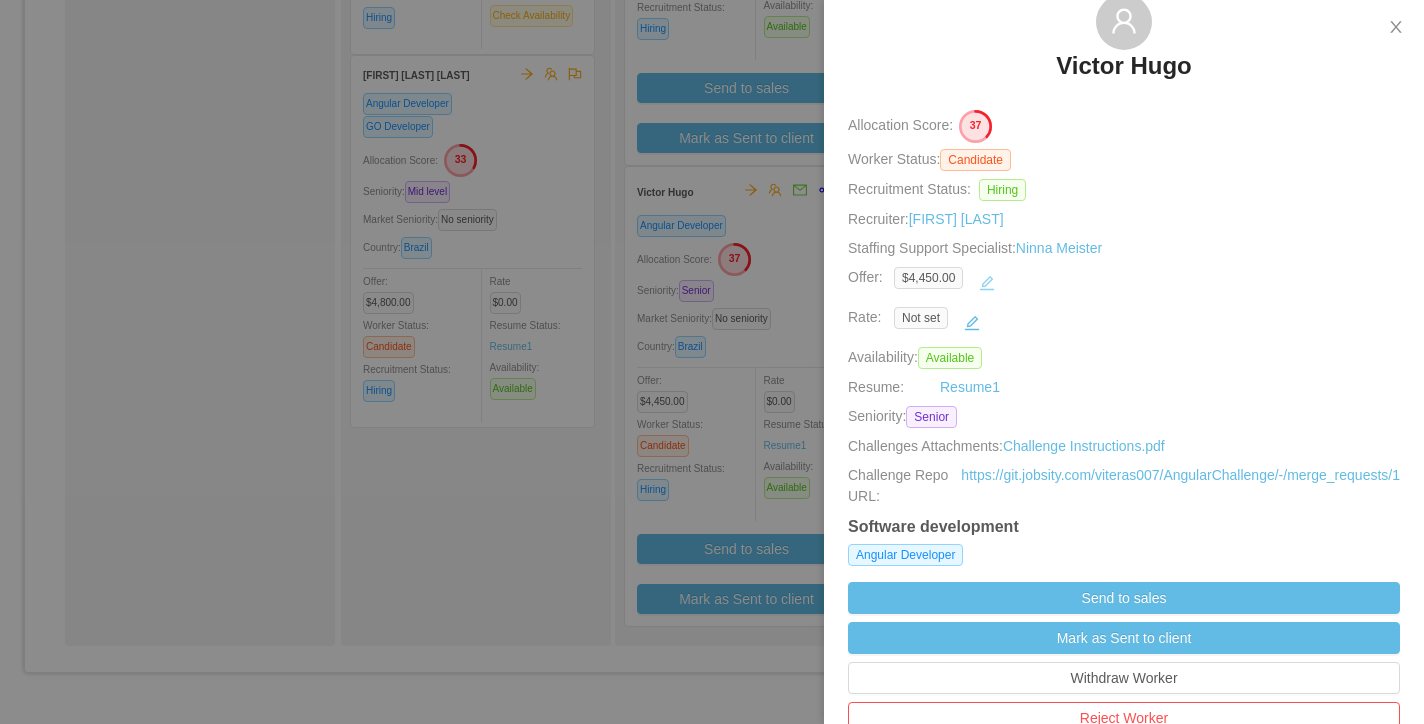 click at bounding box center (987, 283) 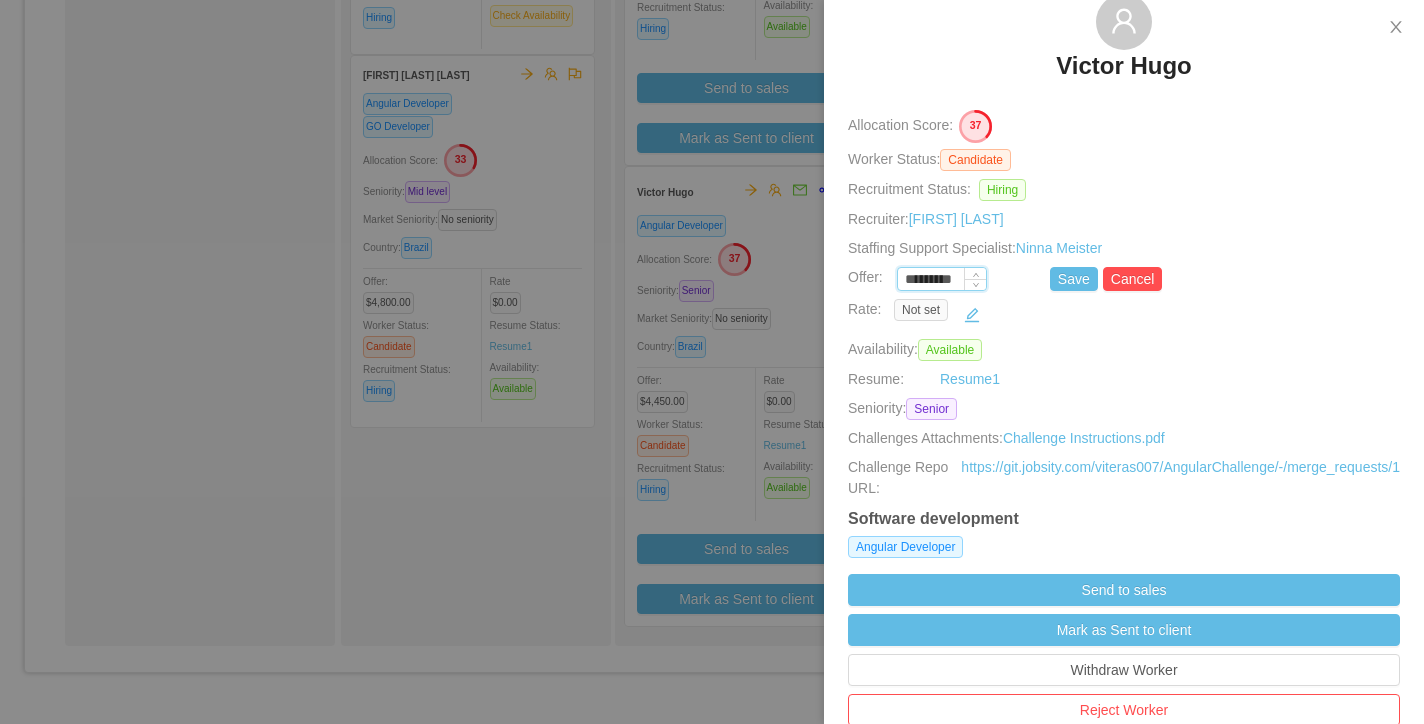 click on "*********" at bounding box center (942, 280) 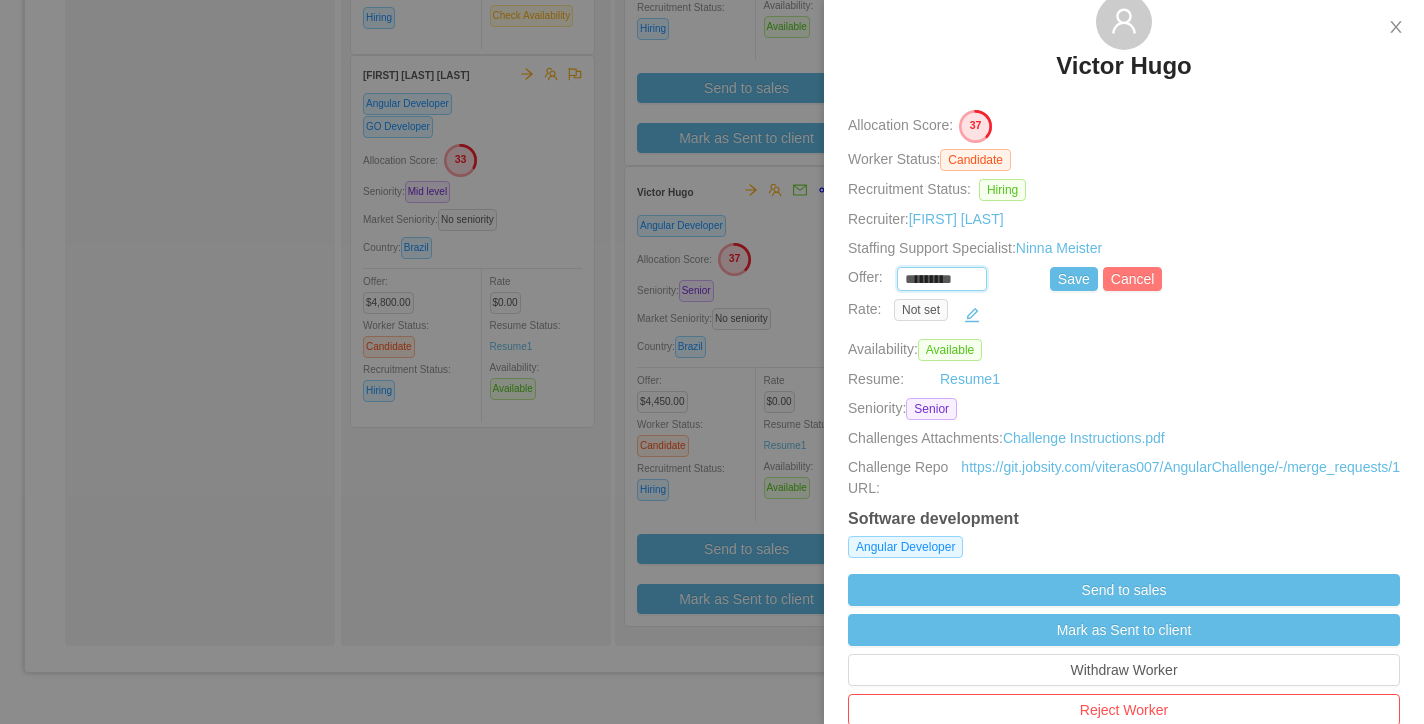 type on "****" 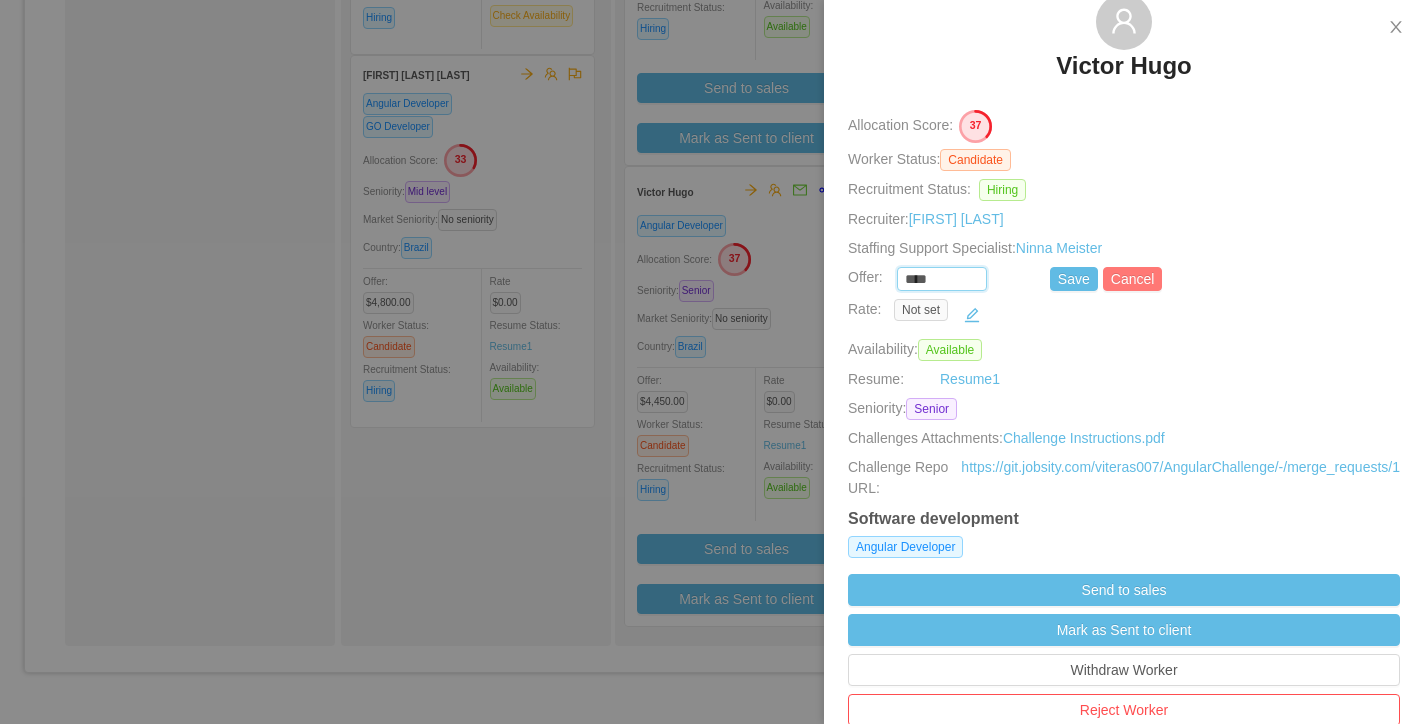 click on "Cancel" at bounding box center [1133, 279] 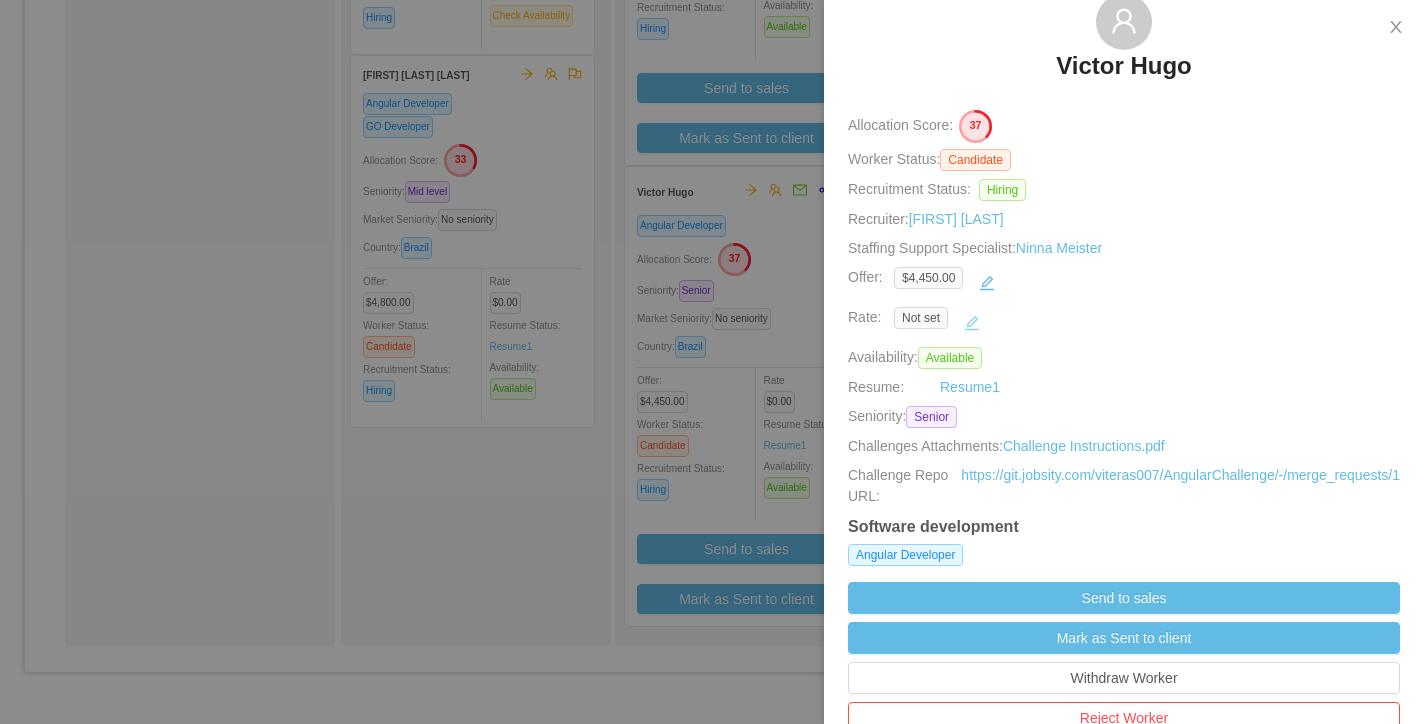 click at bounding box center [972, 323] 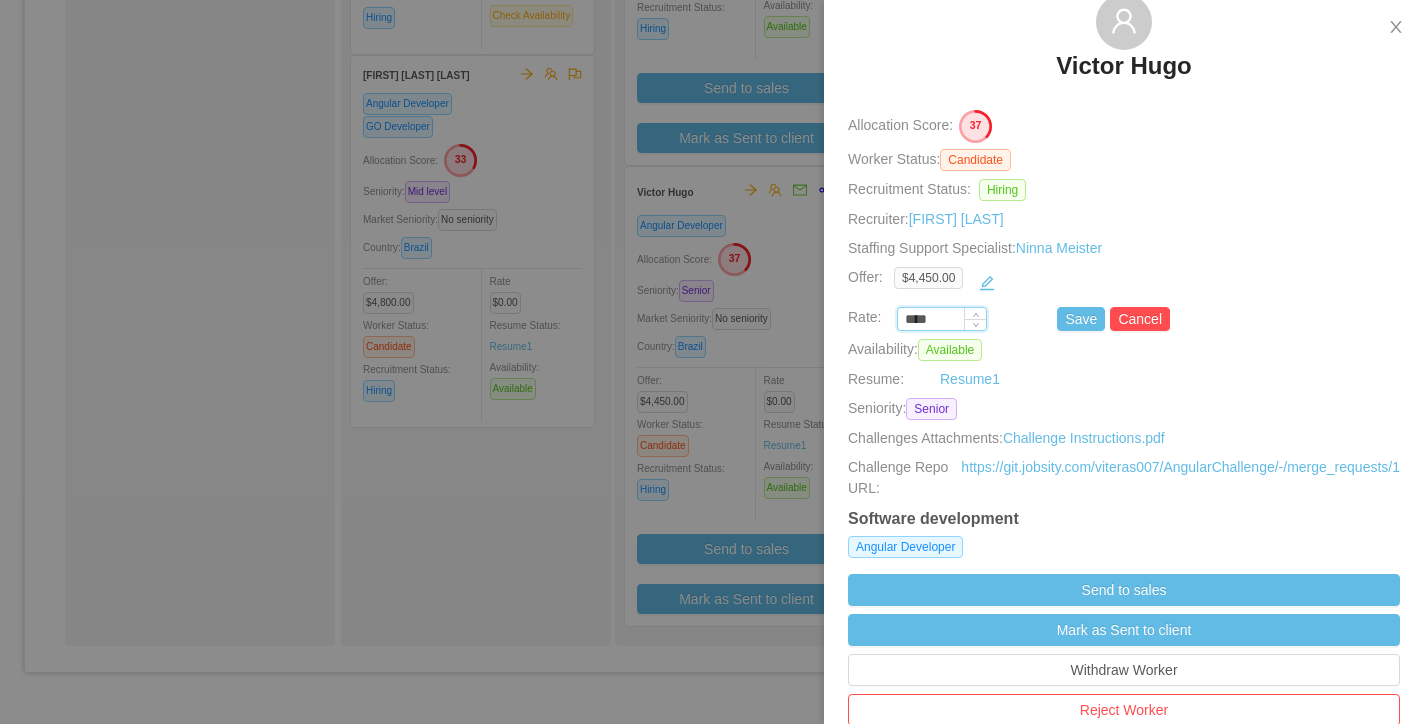 click on "****" at bounding box center [942, 320] 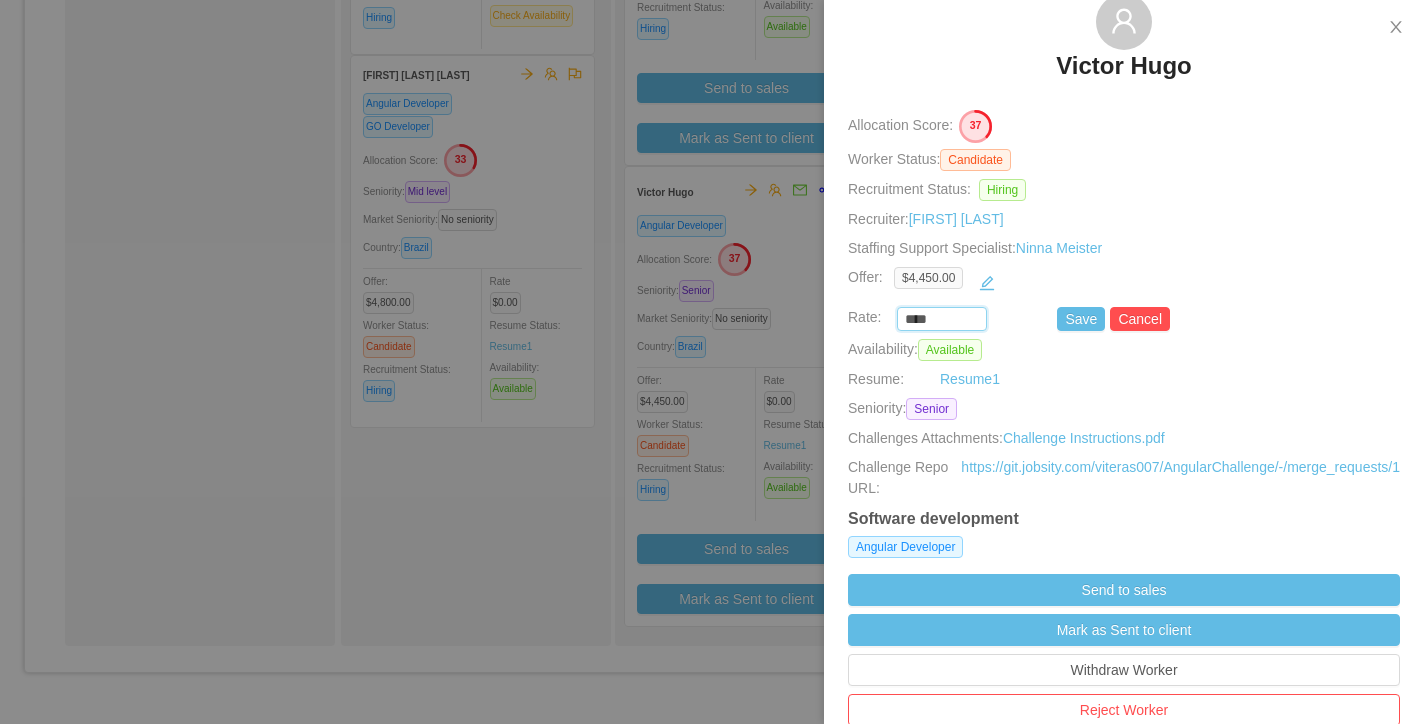 paste on "***" 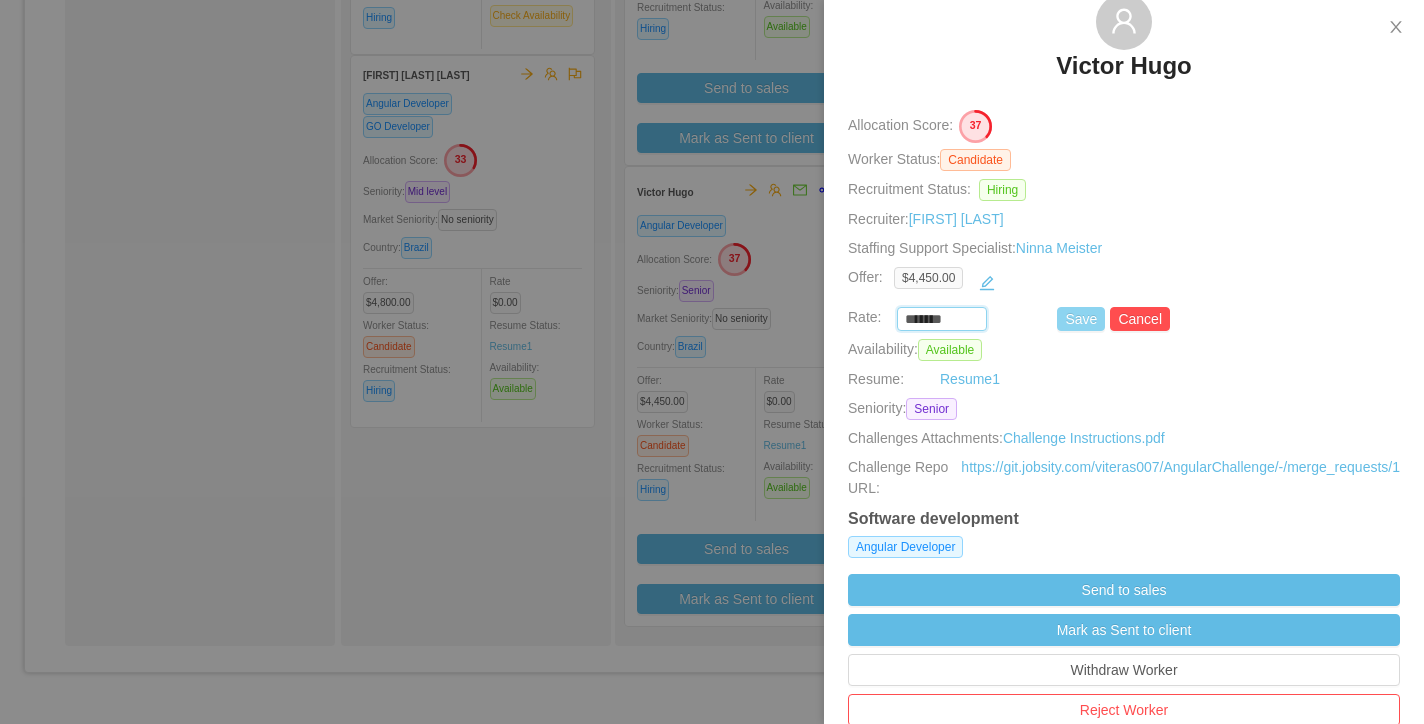 type on "*******" 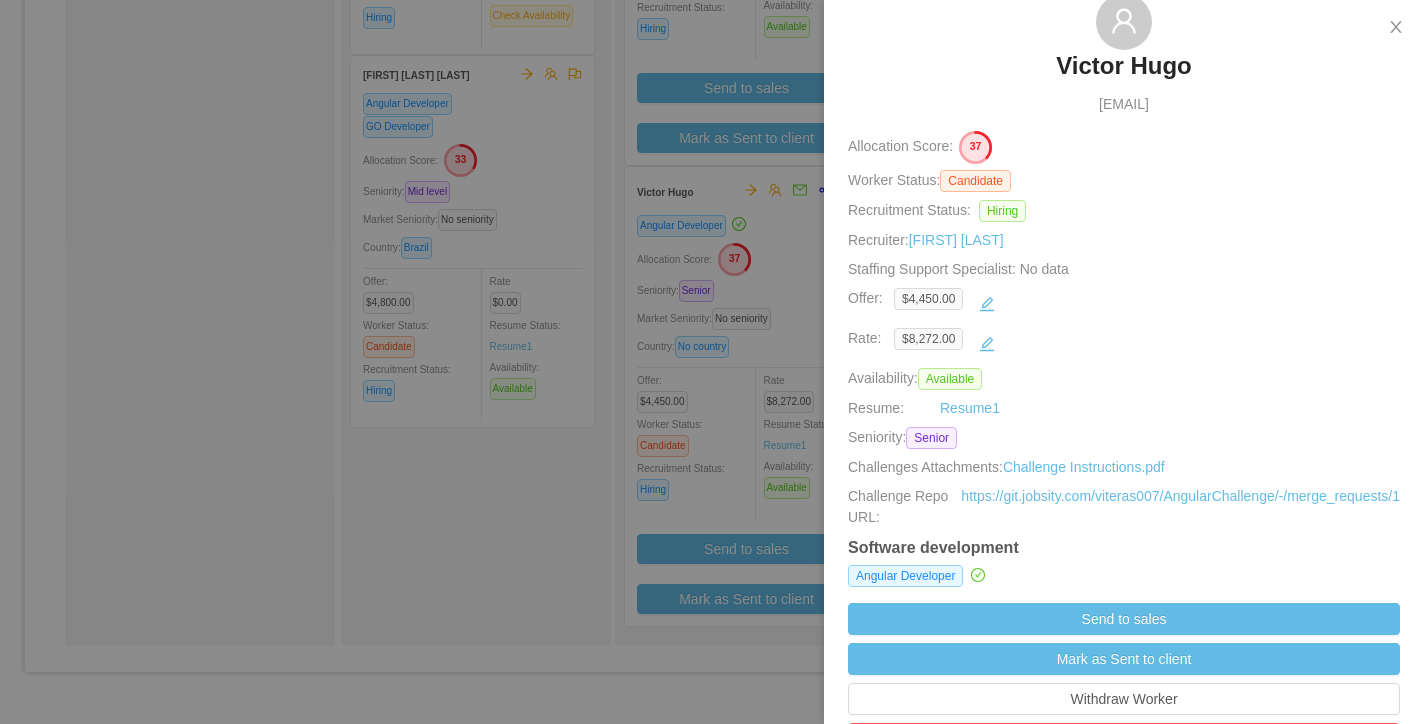 scroll, scrollTop: 355, scrollLeft: 0, axis: vertical 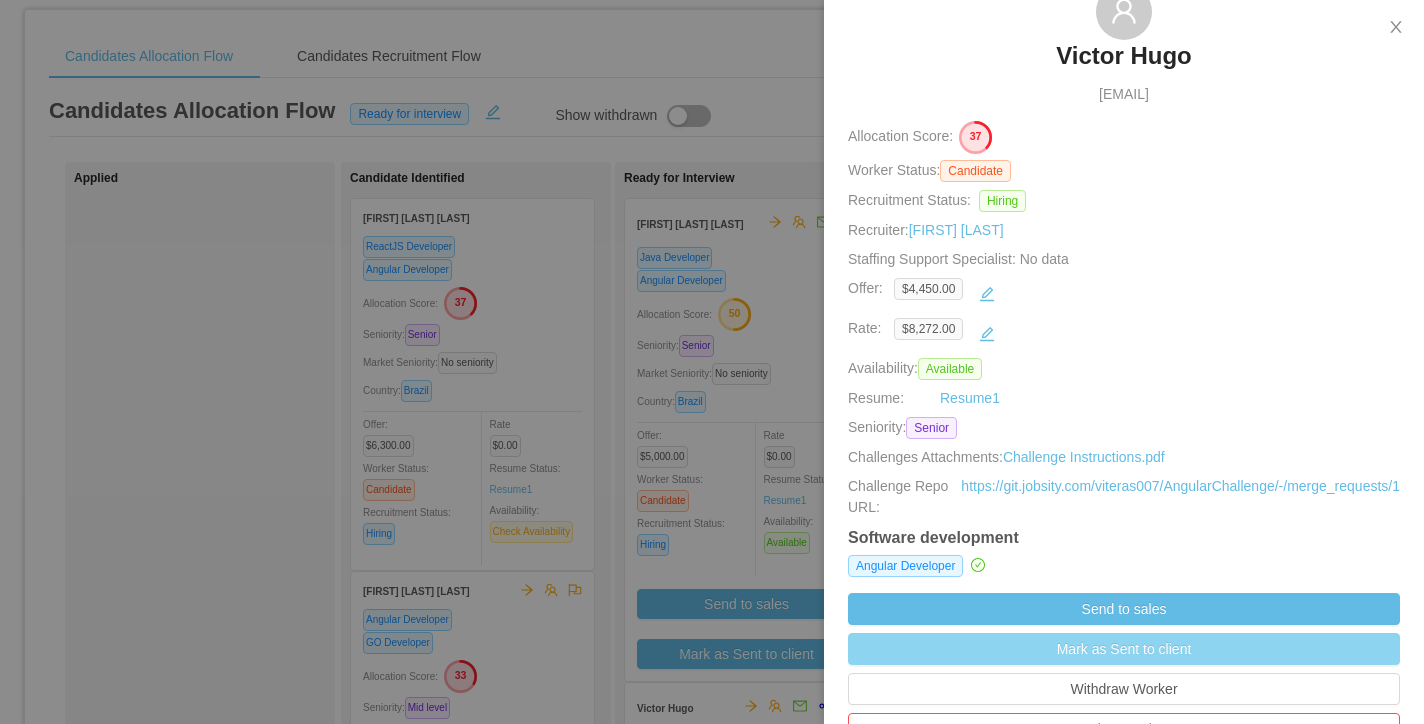 click on "Mark as Sent to client" at bounding box center (1124, 649) 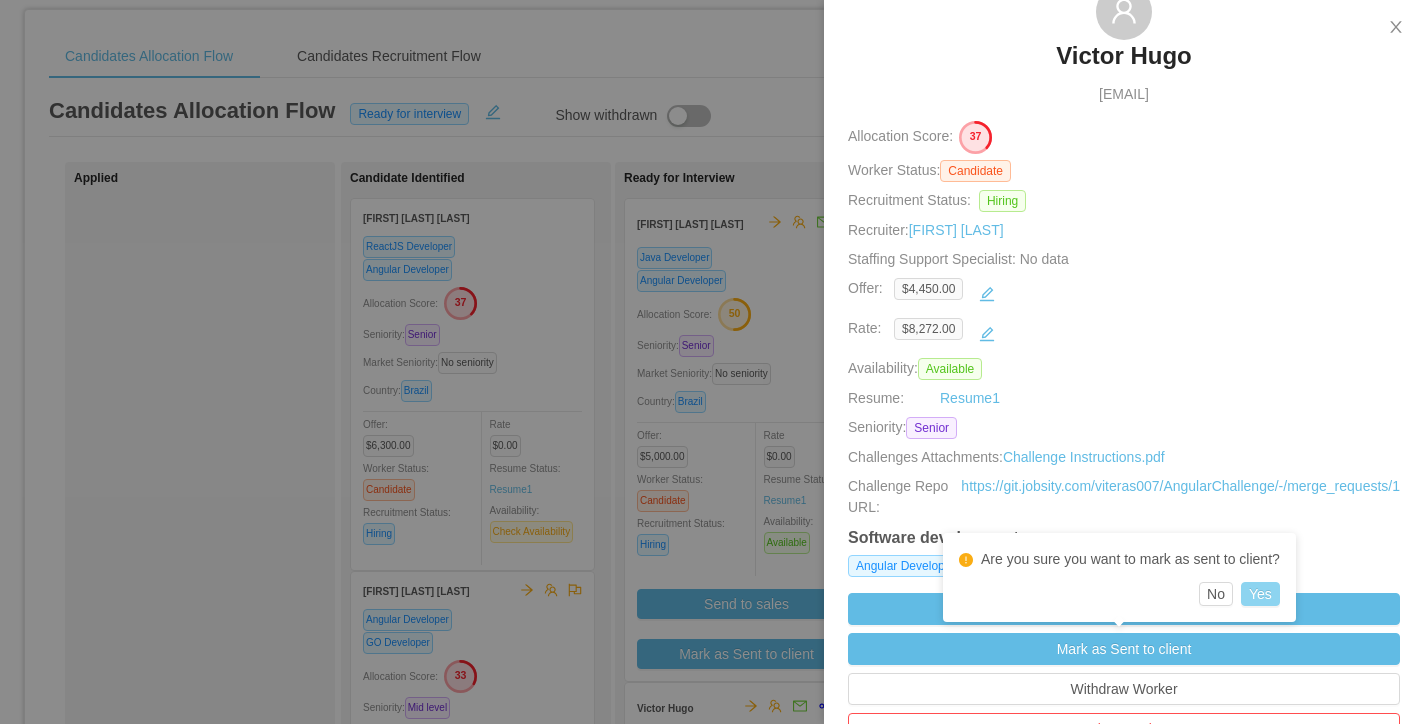 click on "Yes" at bounding box center [1260, 594] 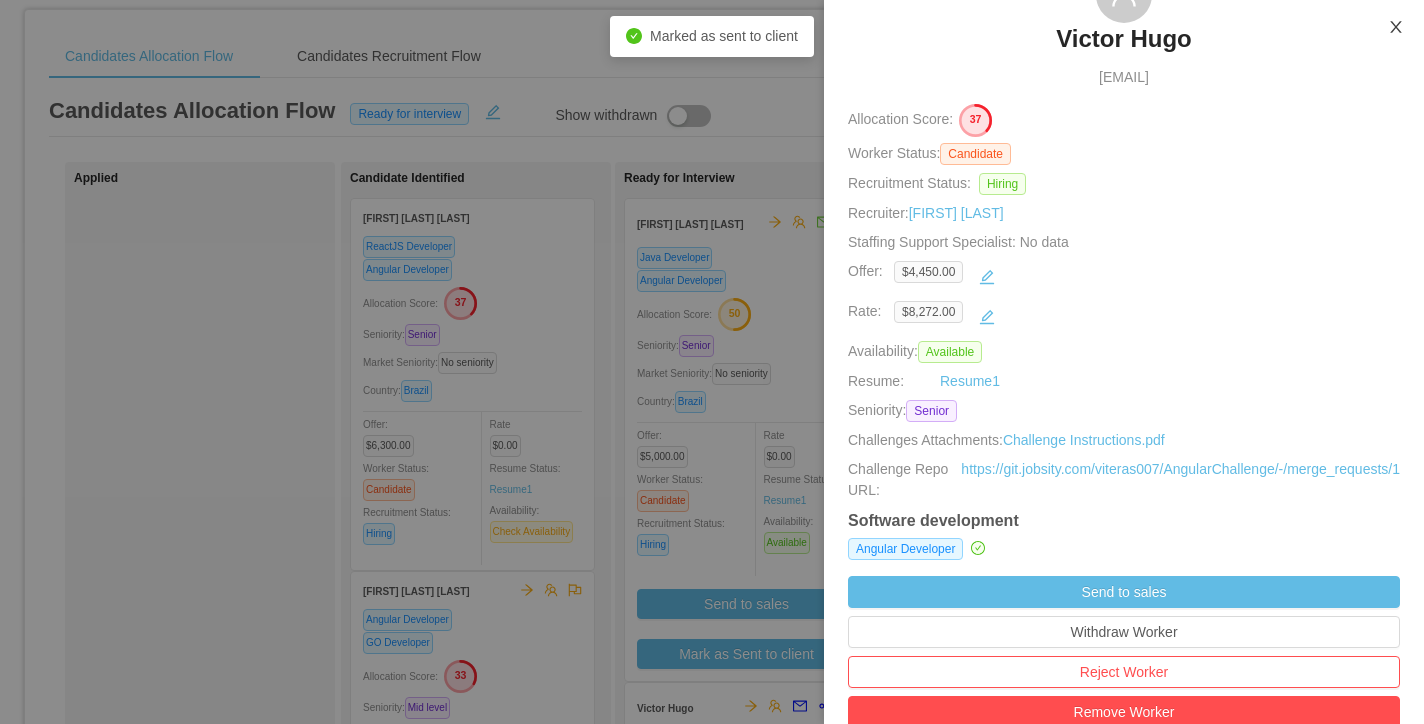 scroll, scrollTop: 132, scrollLeft: 0, axis: vertical 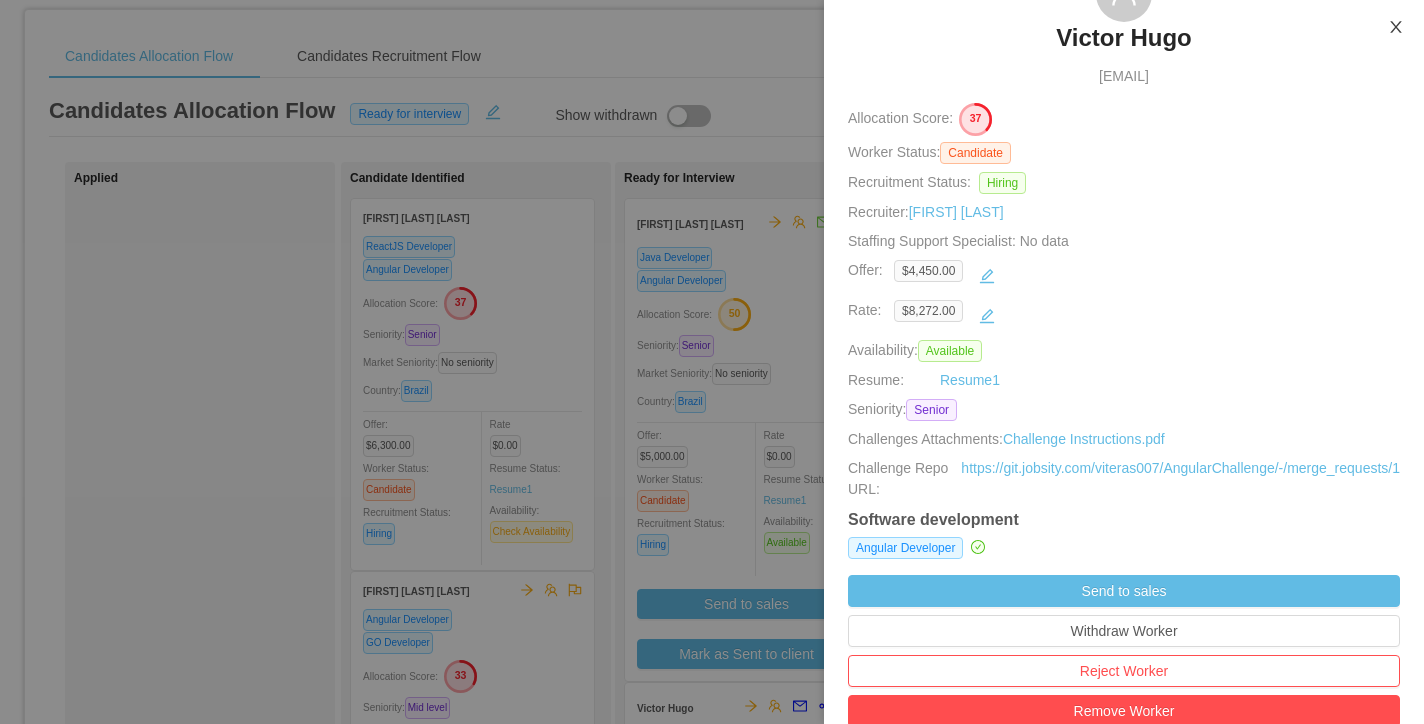 click 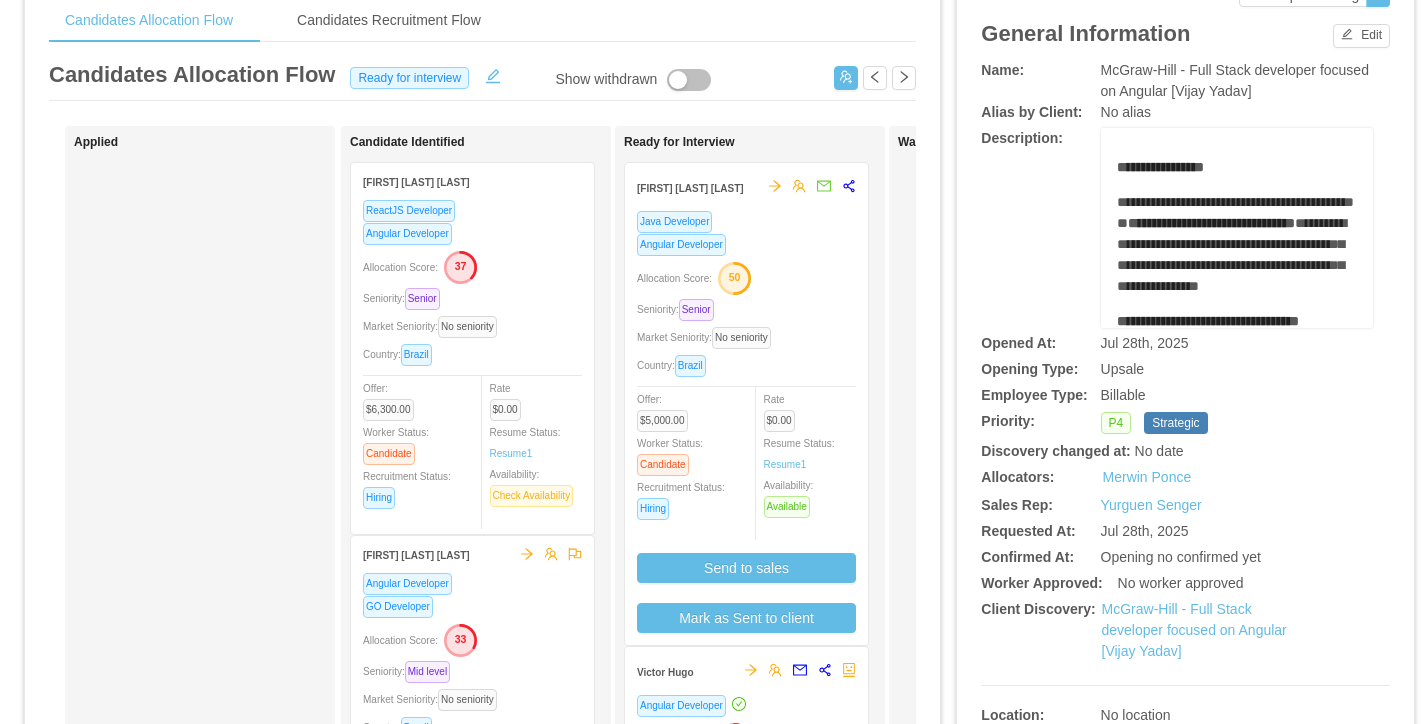 scroll, scrollTop: 0, scrollLeft: 0, axis: both 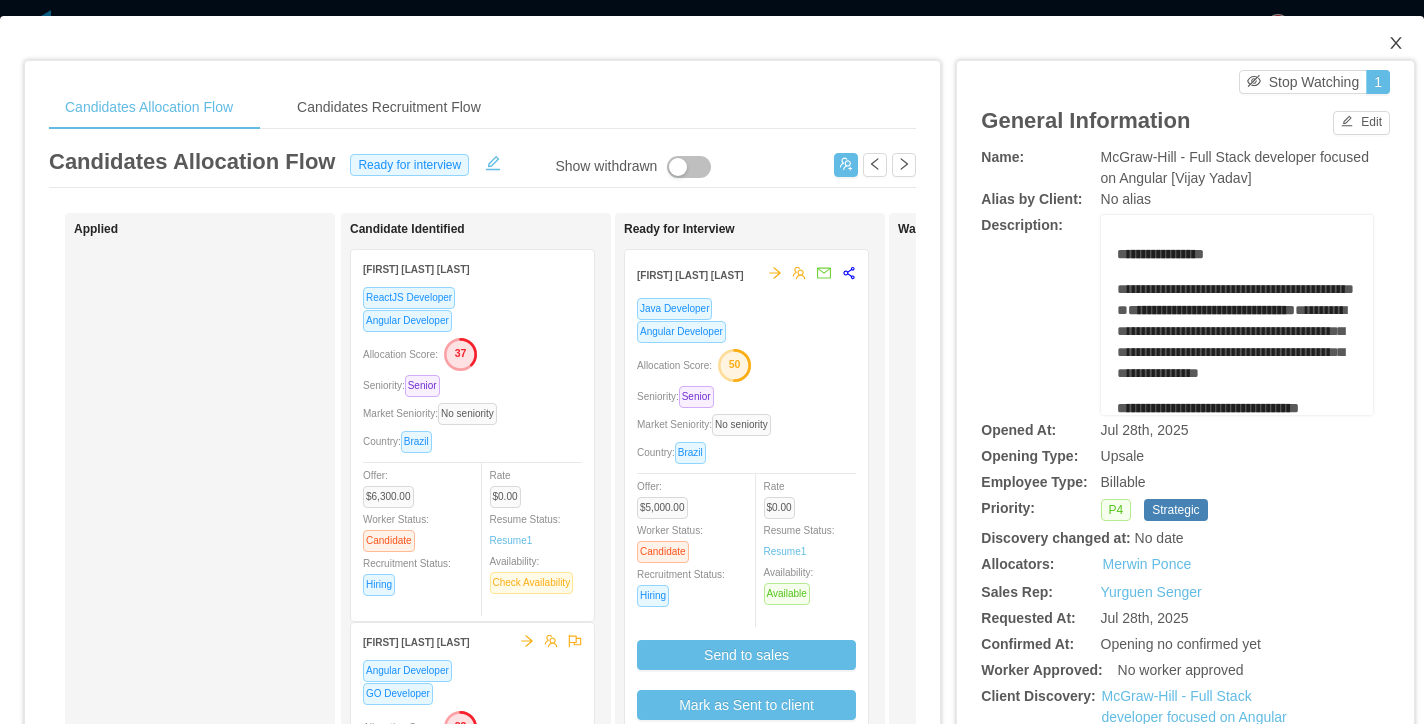 click 